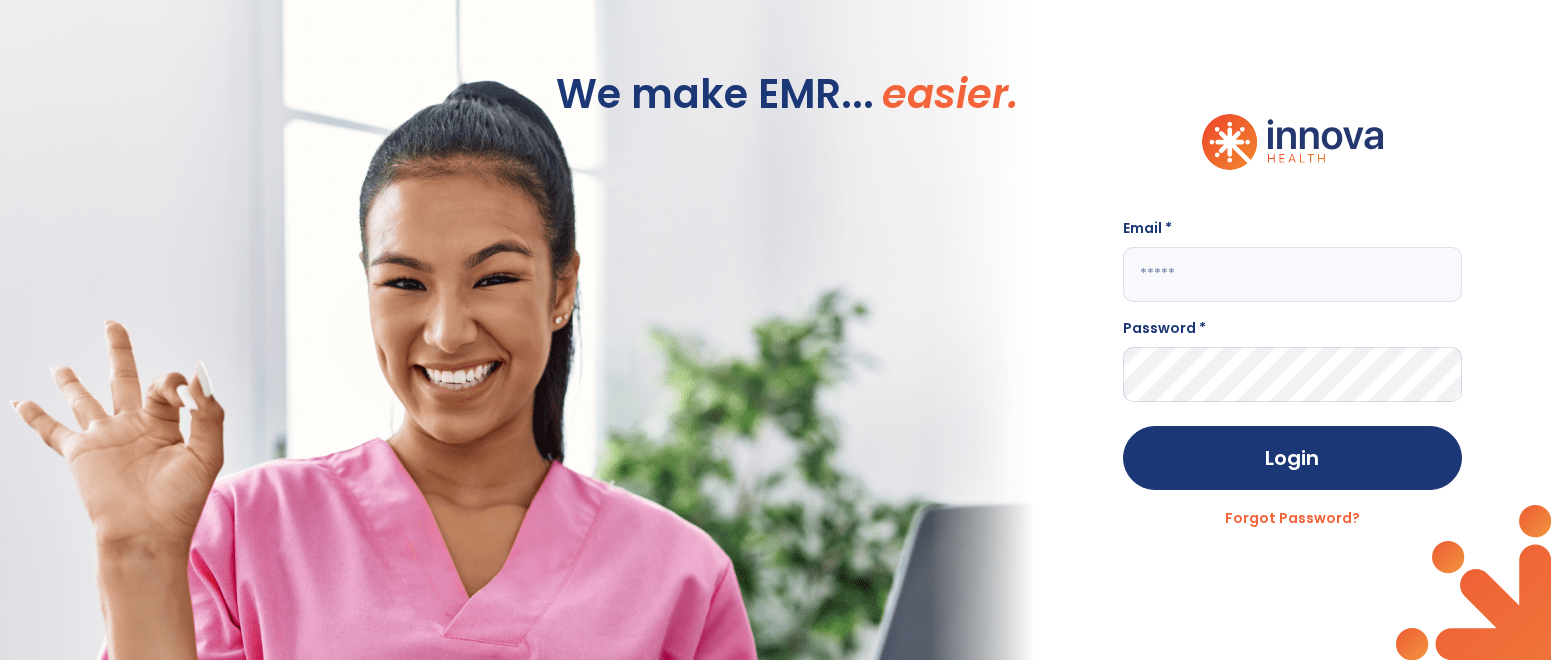 scroll, scrollTop: 0, scrollLeft: 0, axis: both 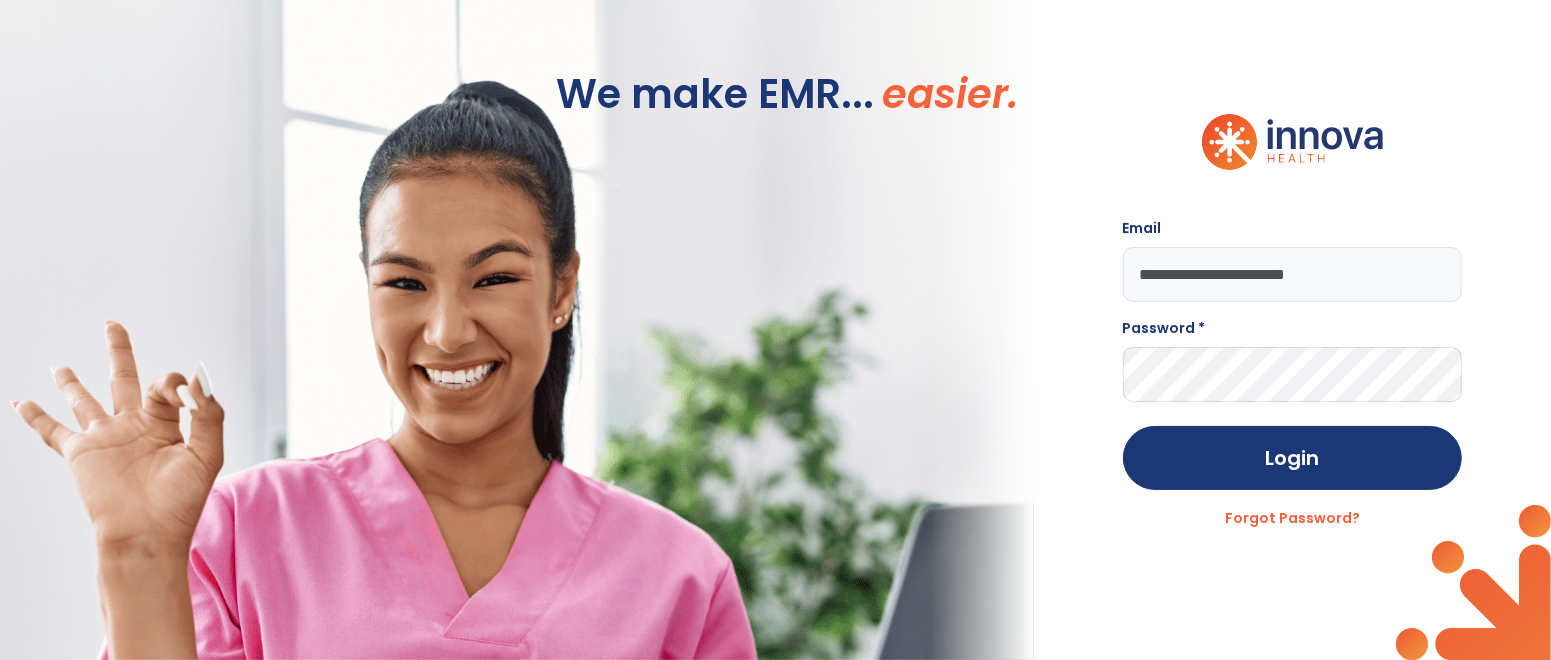 type on "**********" 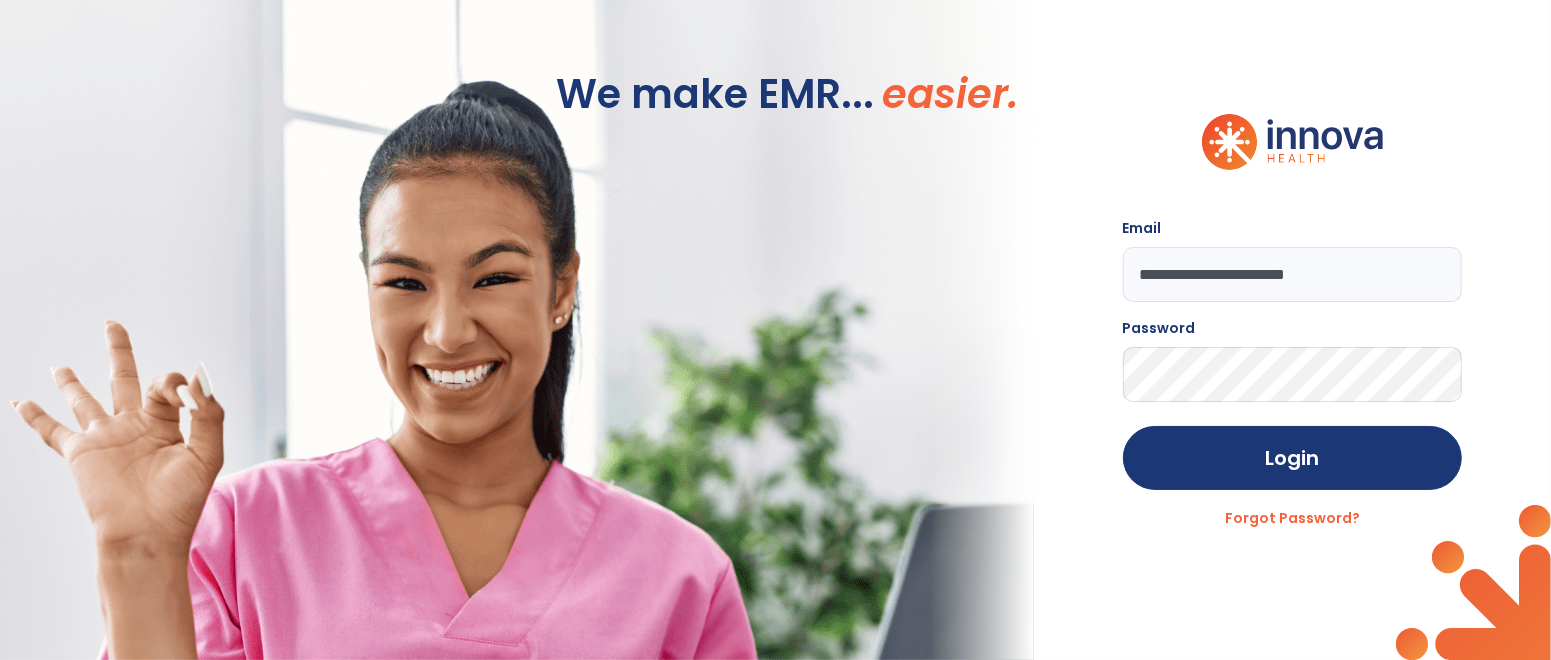 click on "Login" 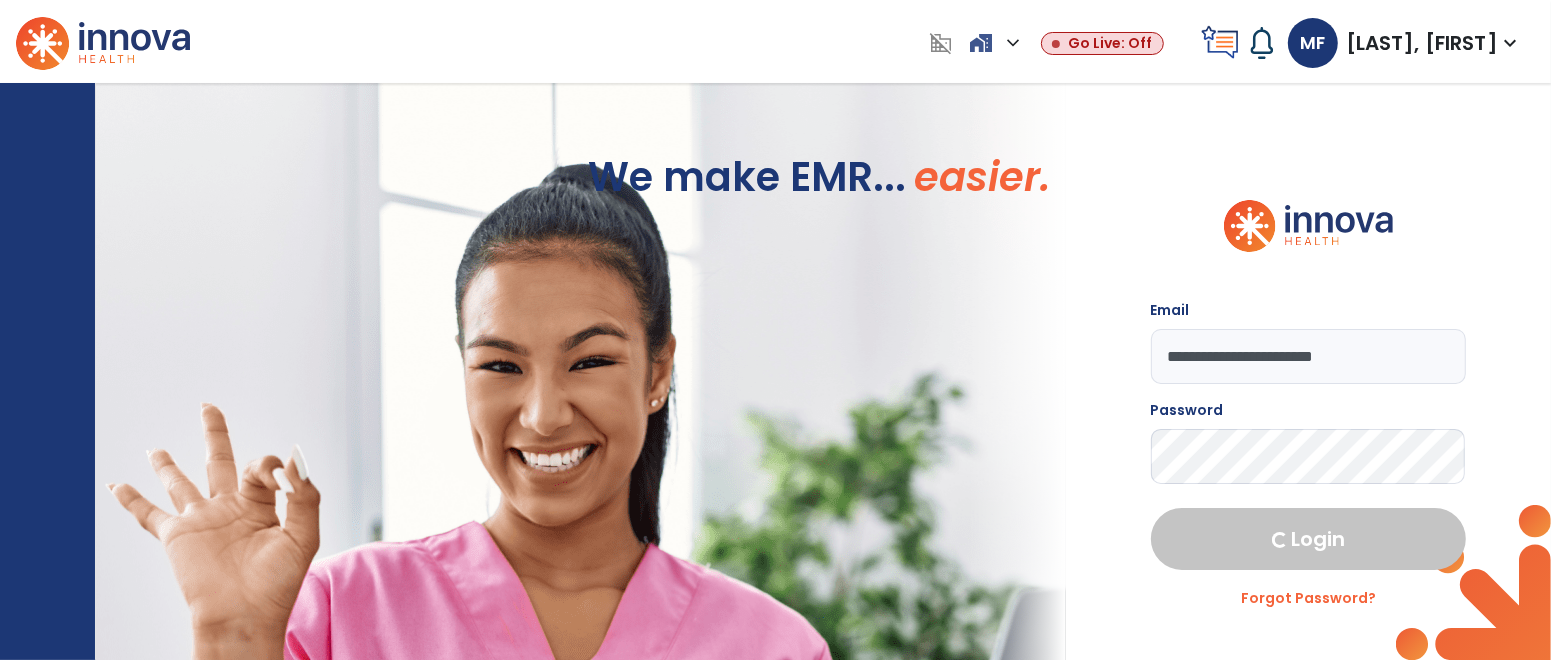 select on "****" 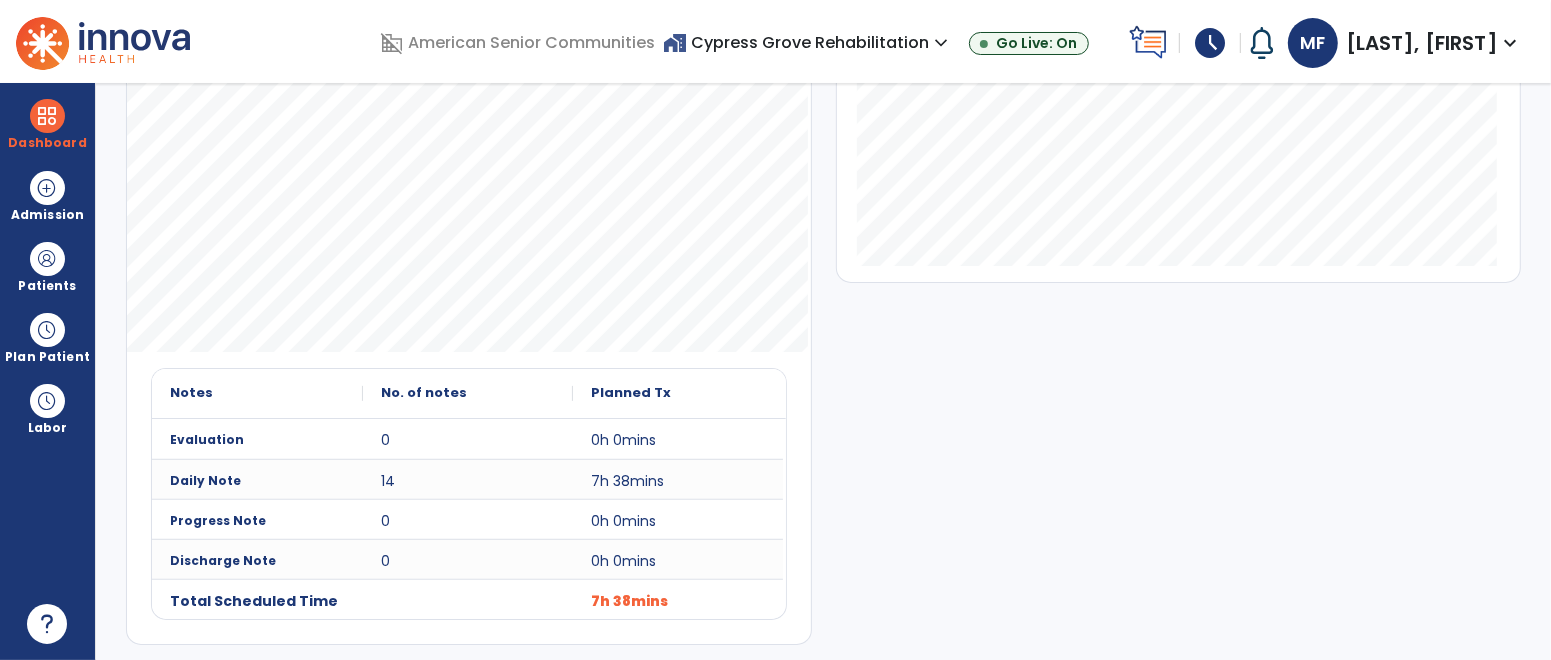 scroll, scrollTop: 0, scrollLeft: 0, axis: both 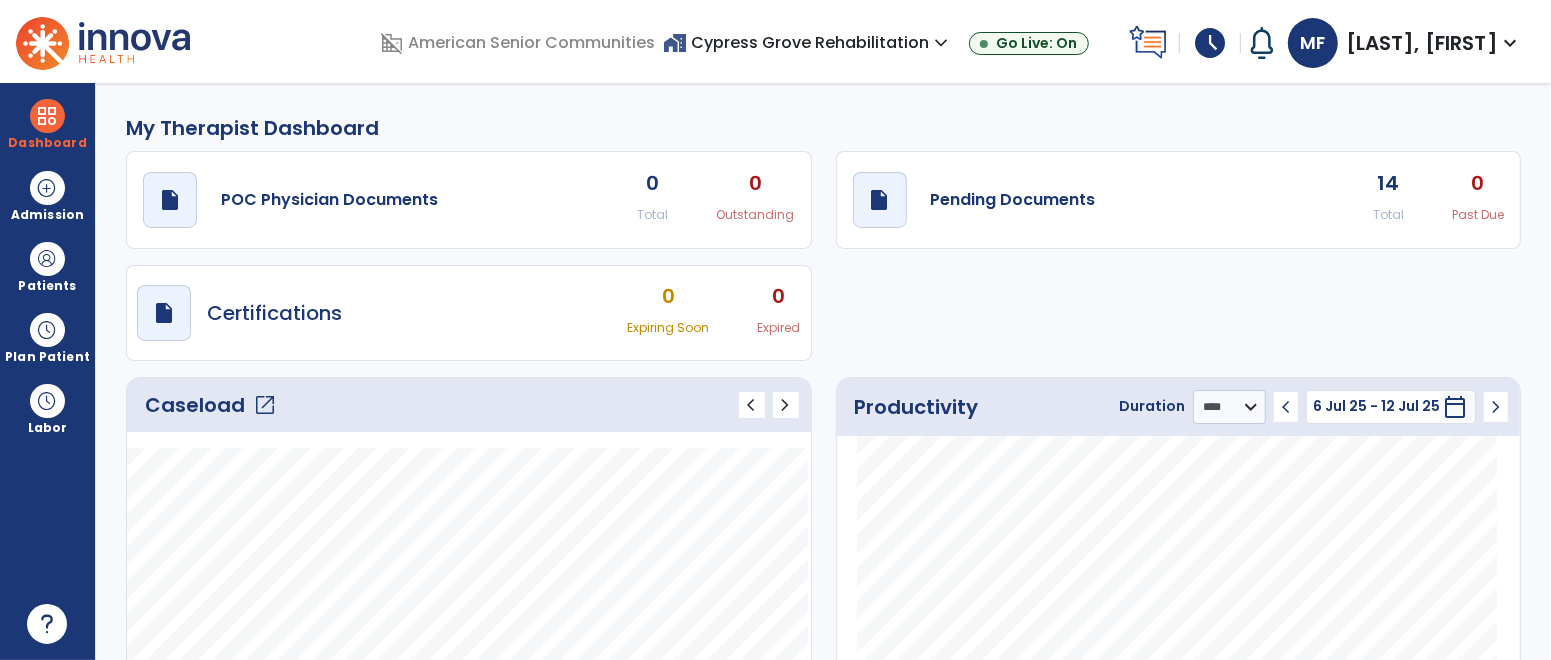 click on "open_in_new" 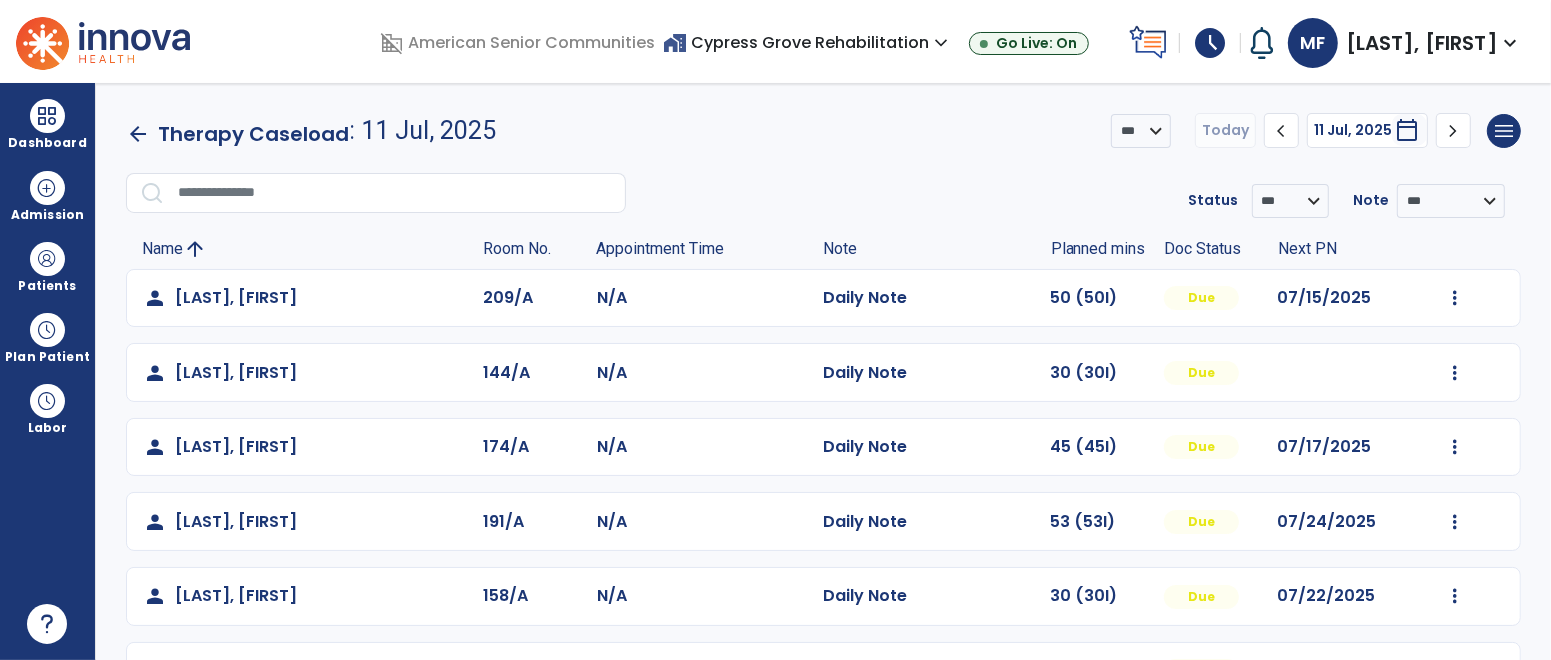 scroll, scrollTop: 663, scrollLeft: 0, axis: vertical 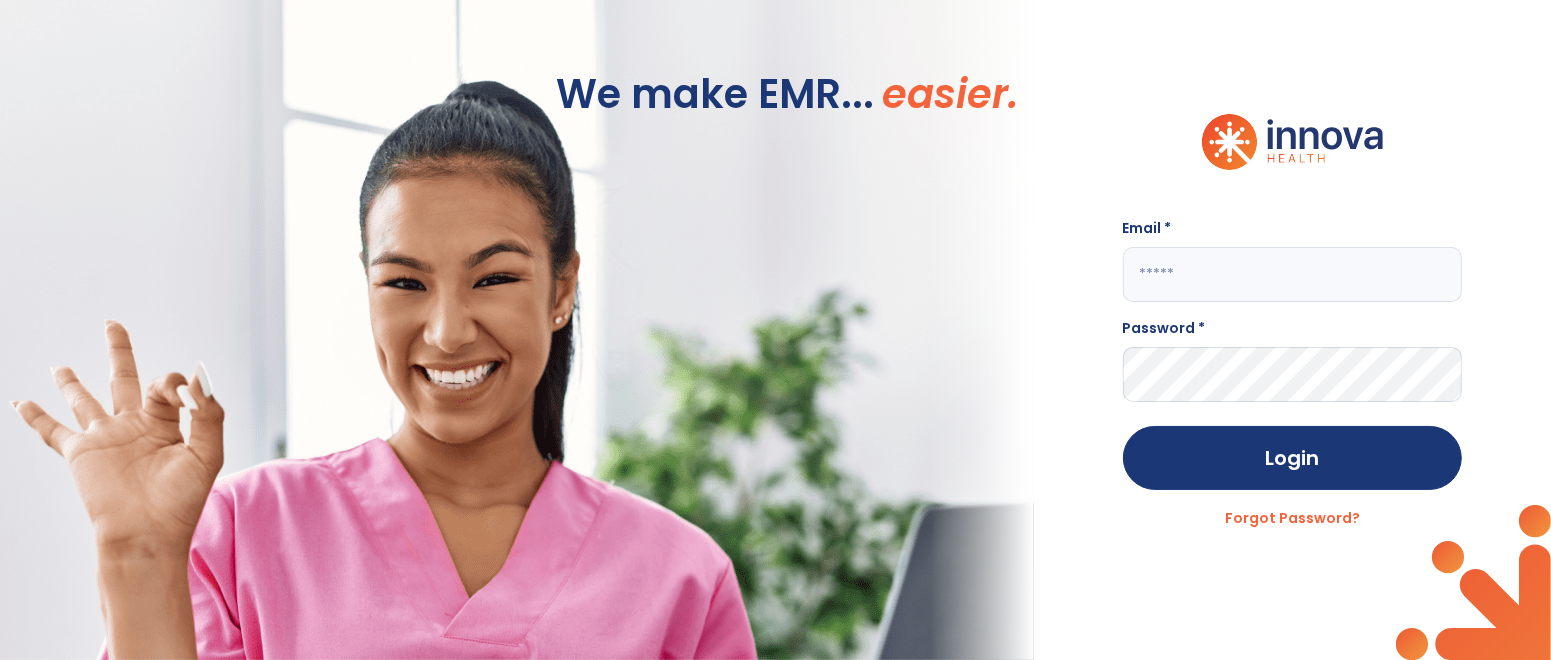click 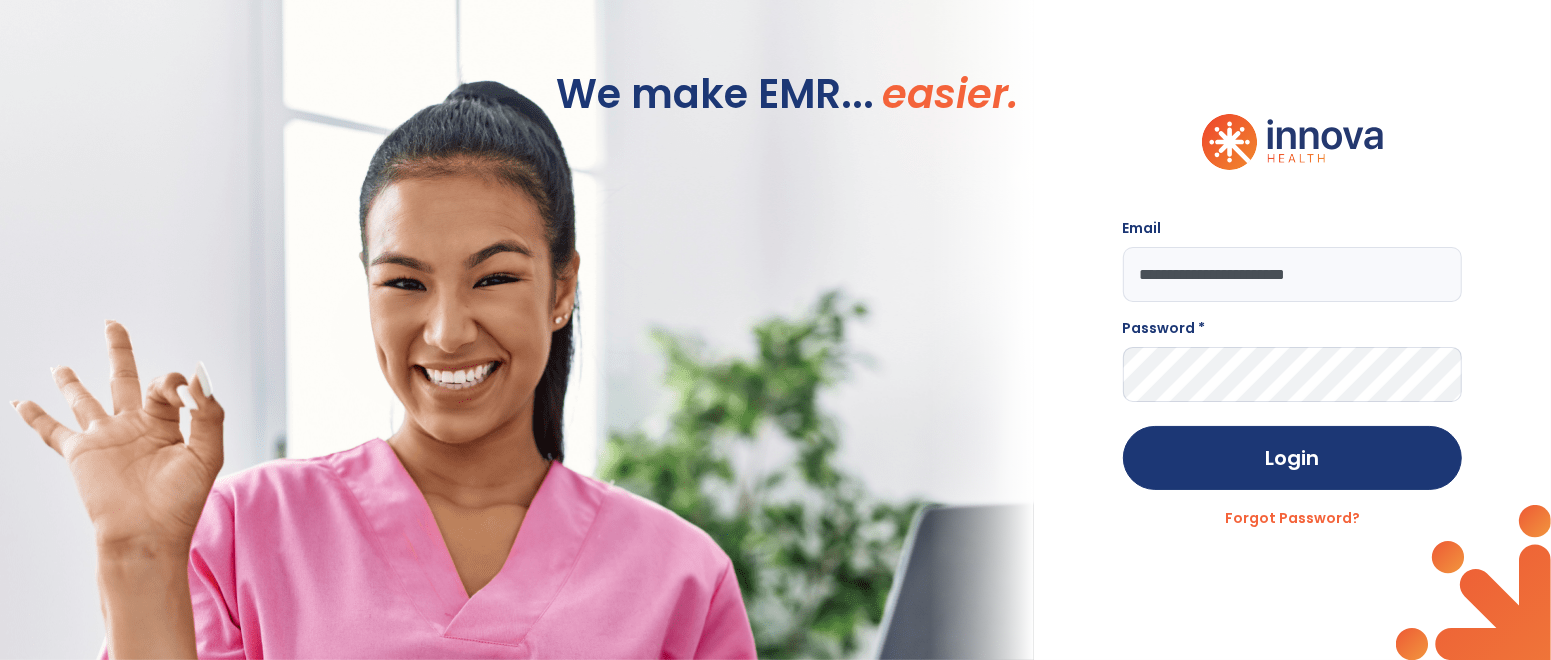 type on "**********" 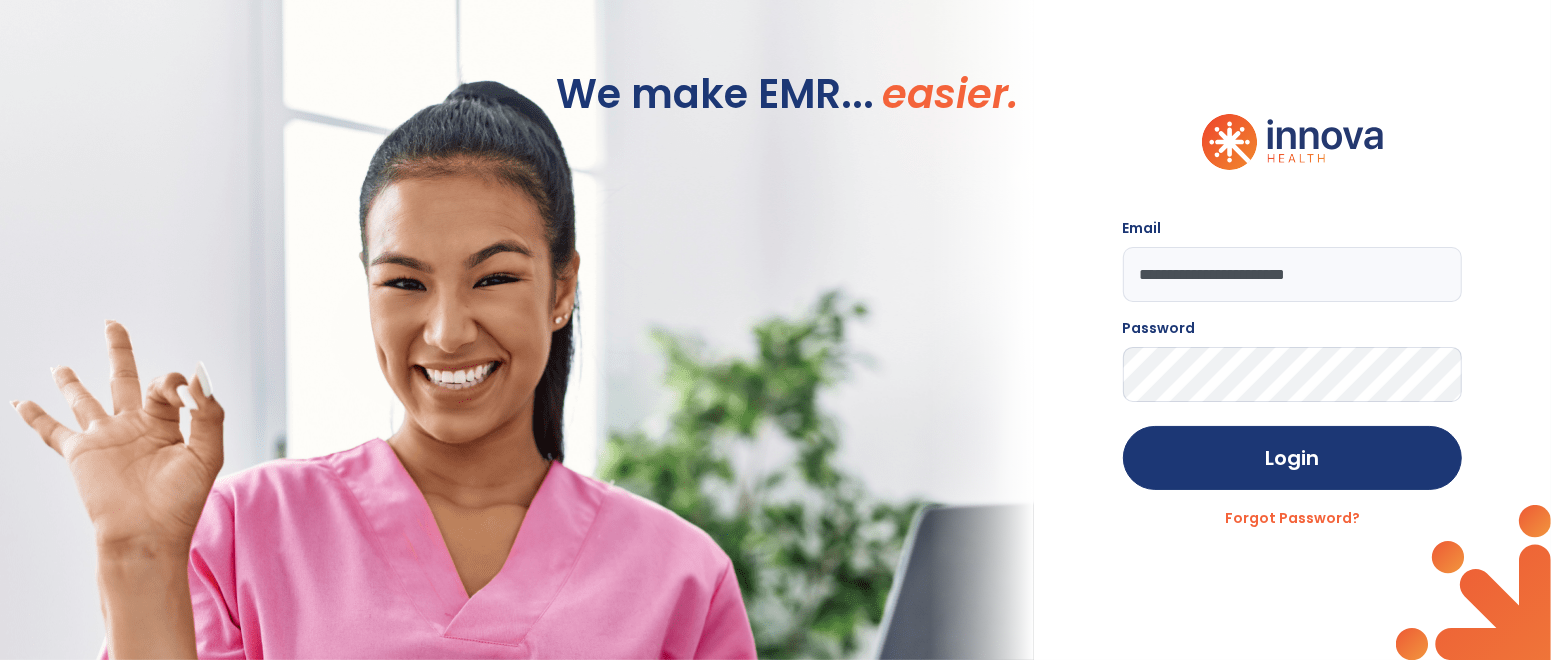 click on "Login" 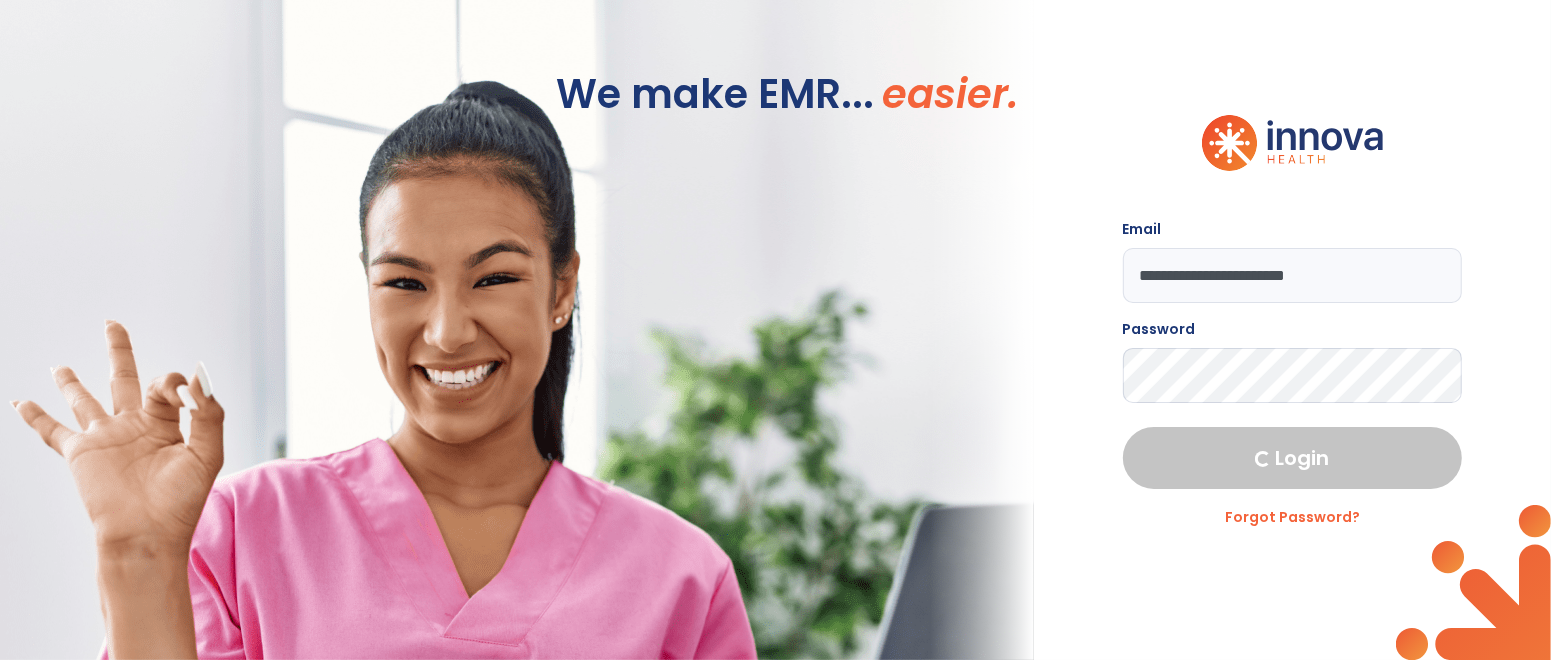 select on "****" 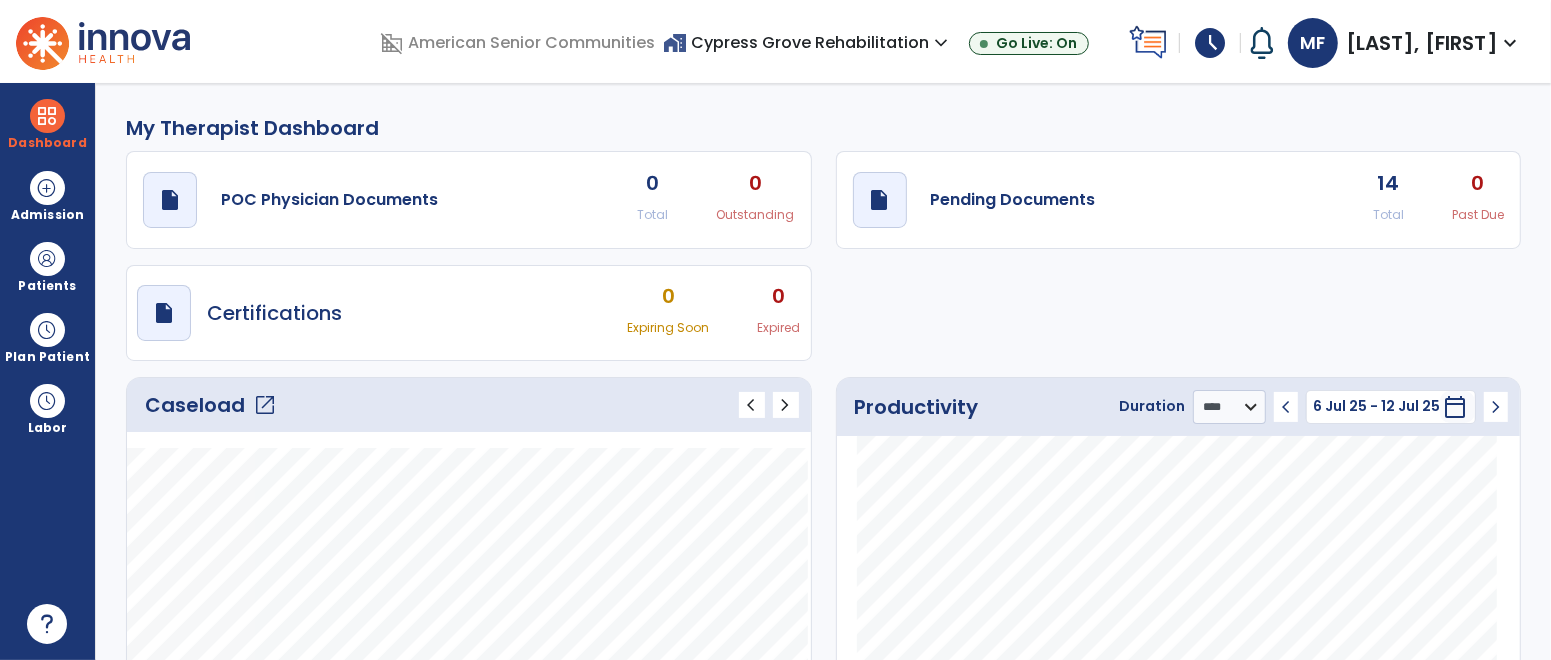 click on "open_in_new" 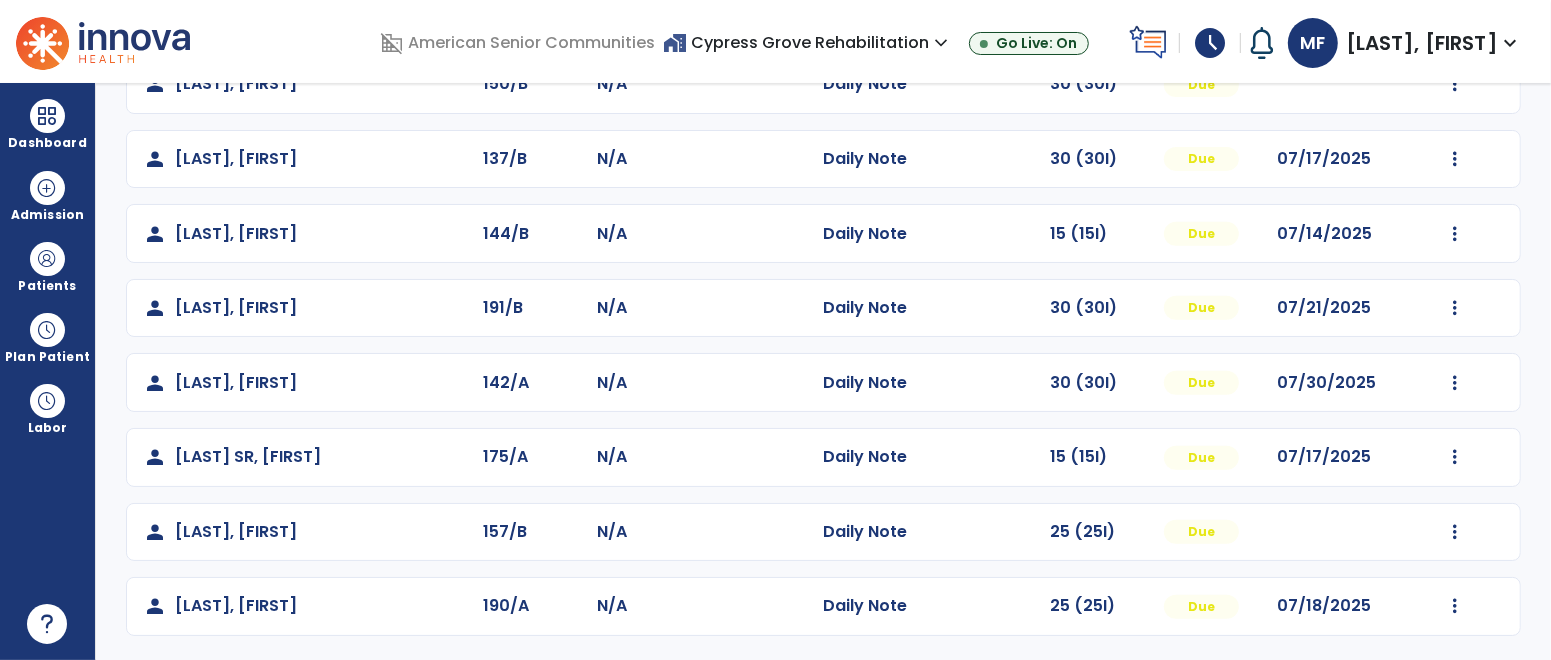 scroll, scrollTop: 0, scrollLeft: 0, axis: both 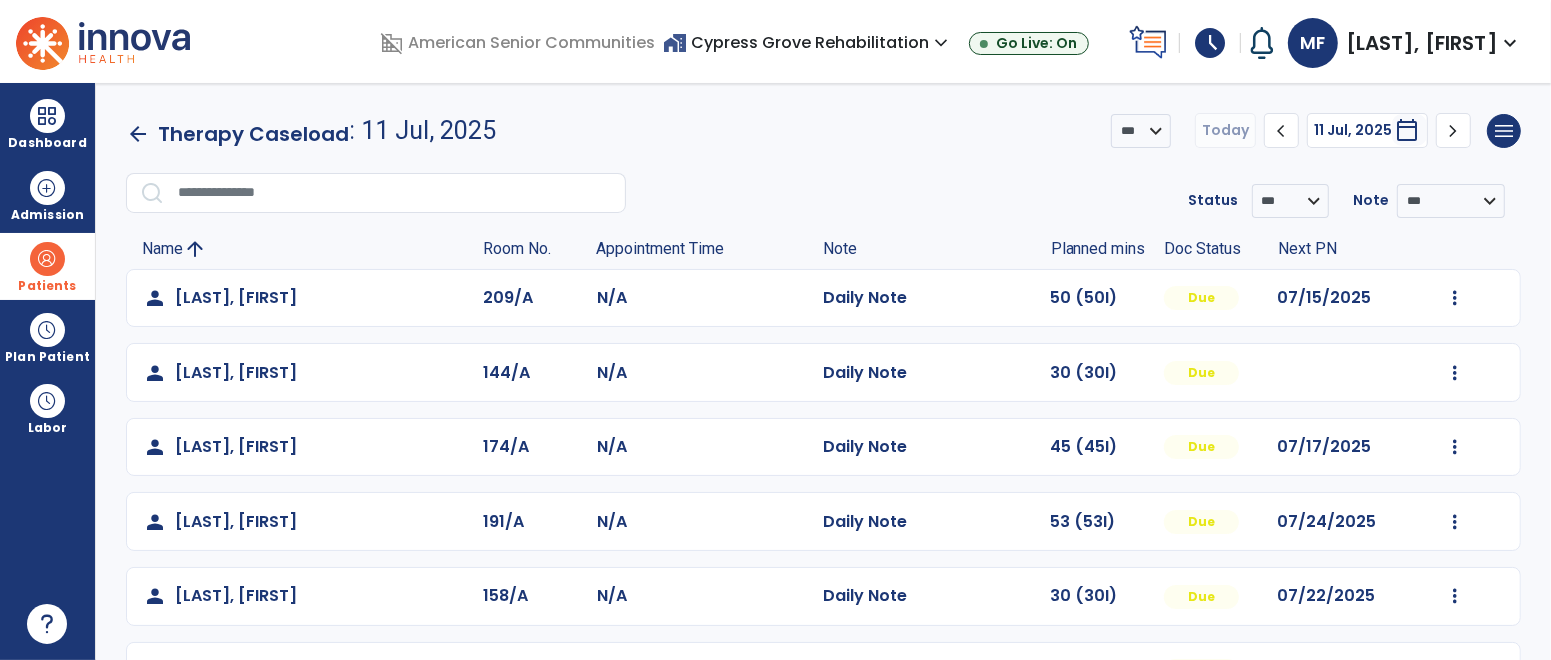 click on "Patients" at bounding box center [47, 266] 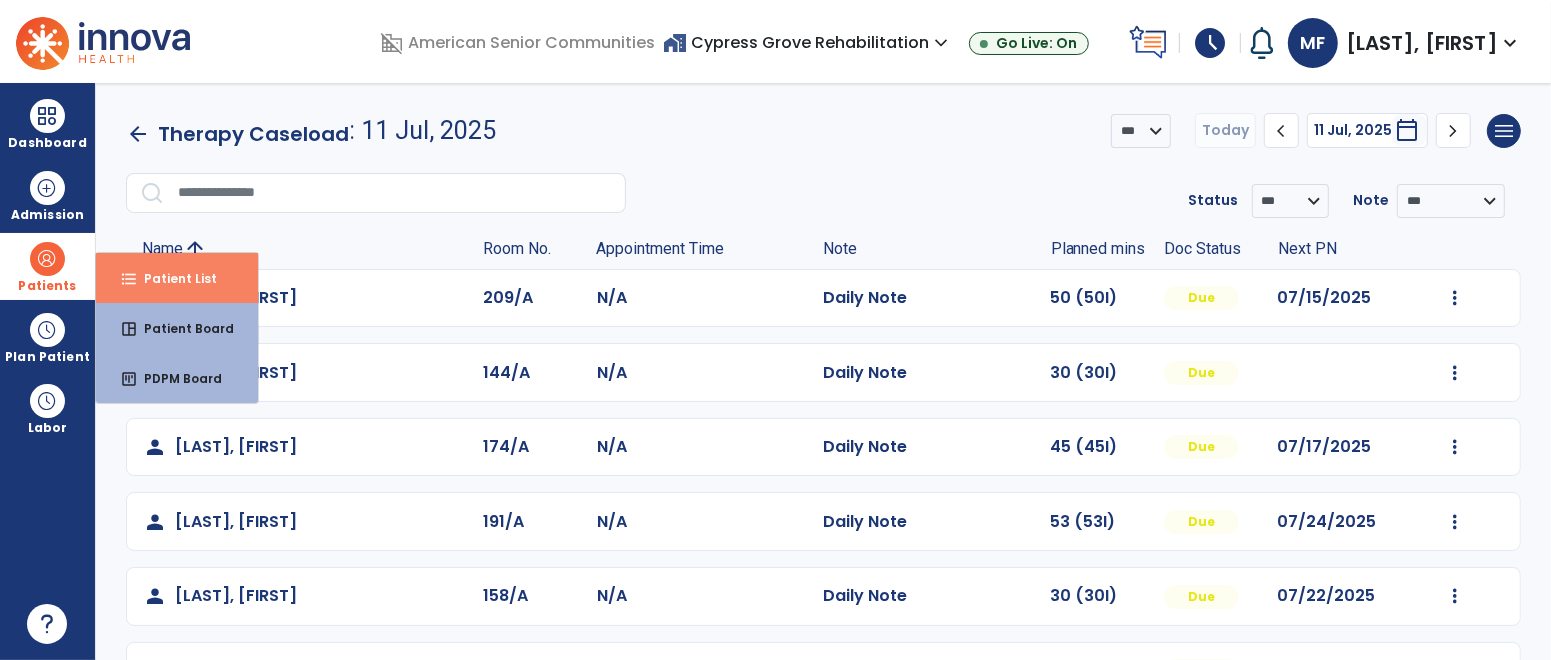 click on "format_list_bulleted  Patient List" at bounding box center [177, 278] 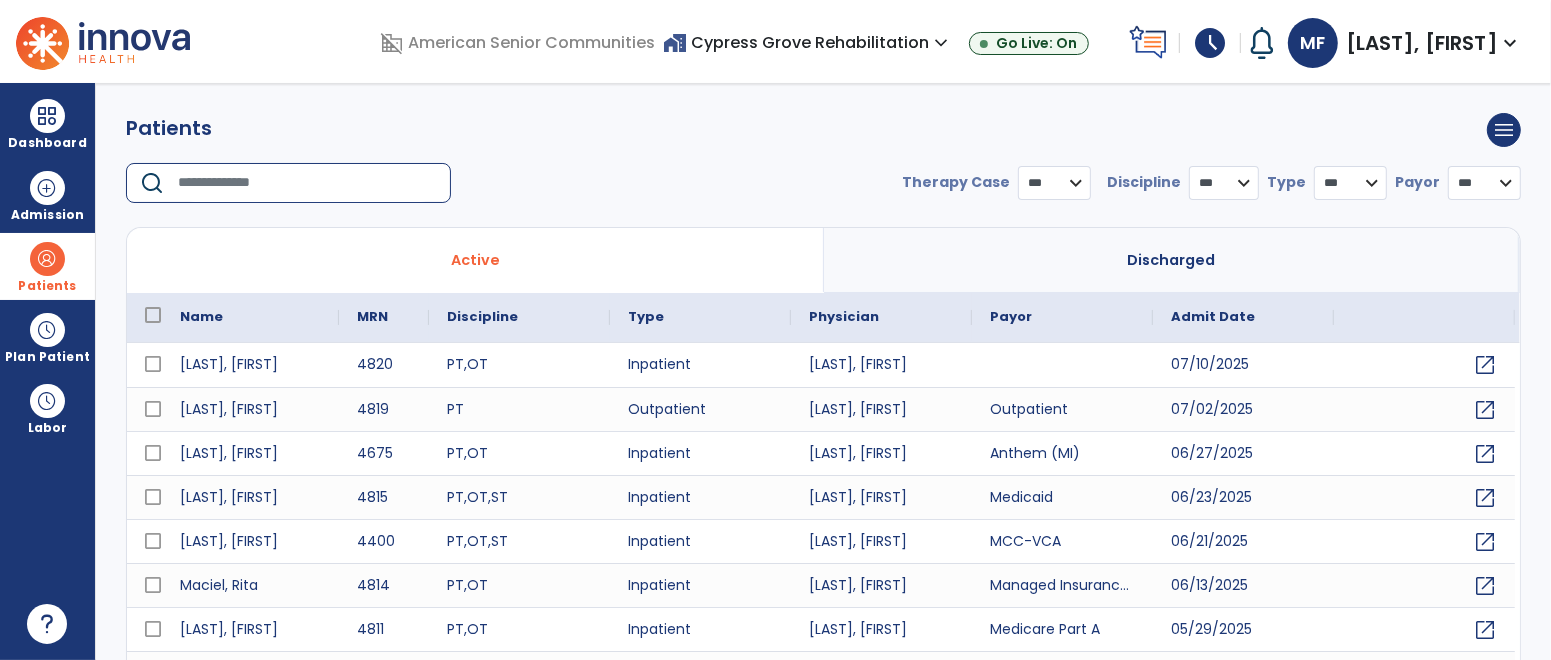 click at bounding box center (307, 183) 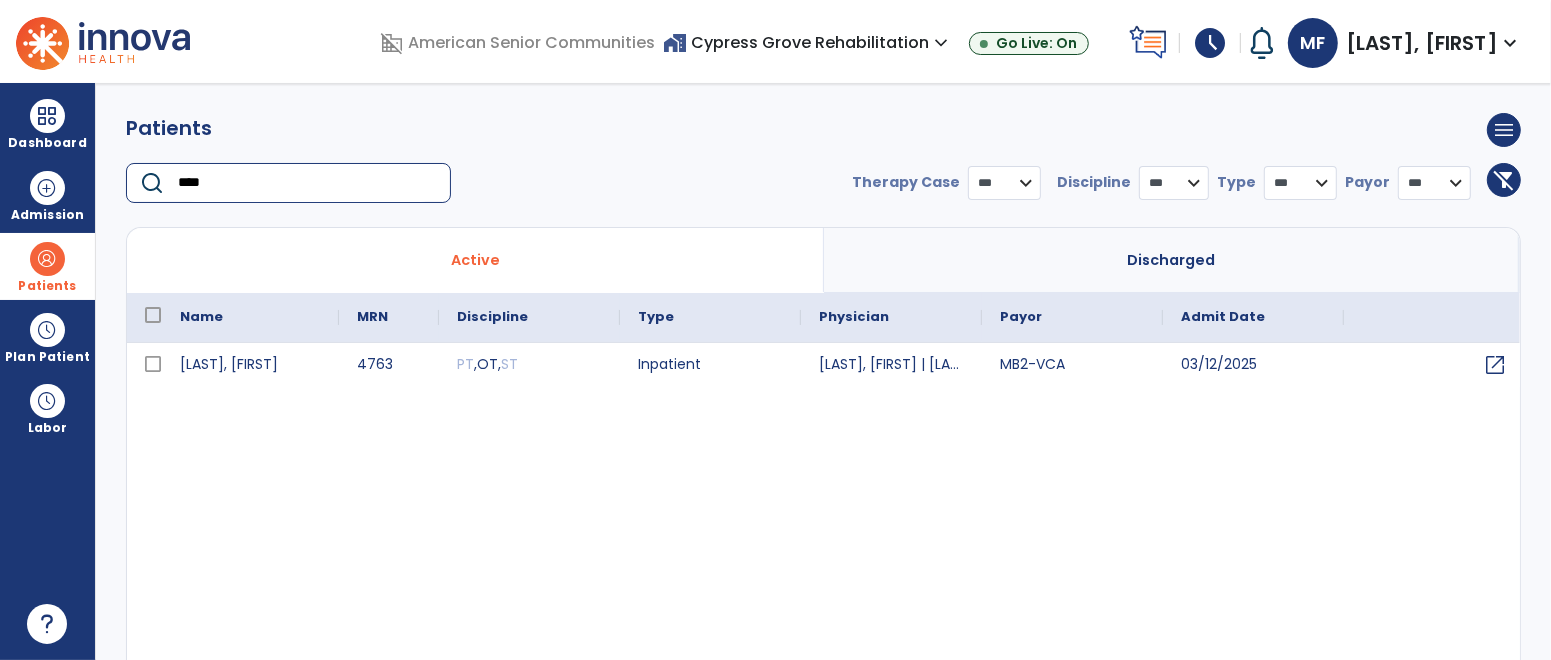 type on "***" 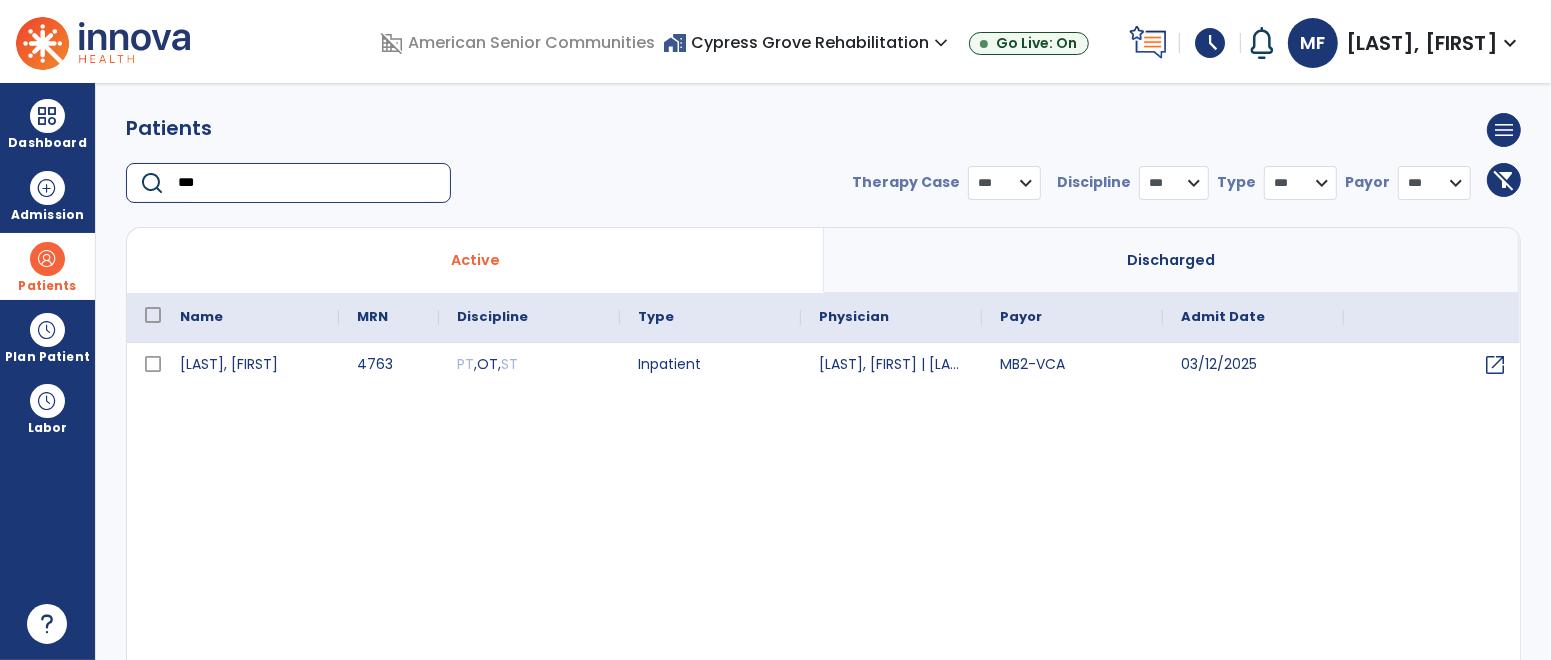 select on "***" 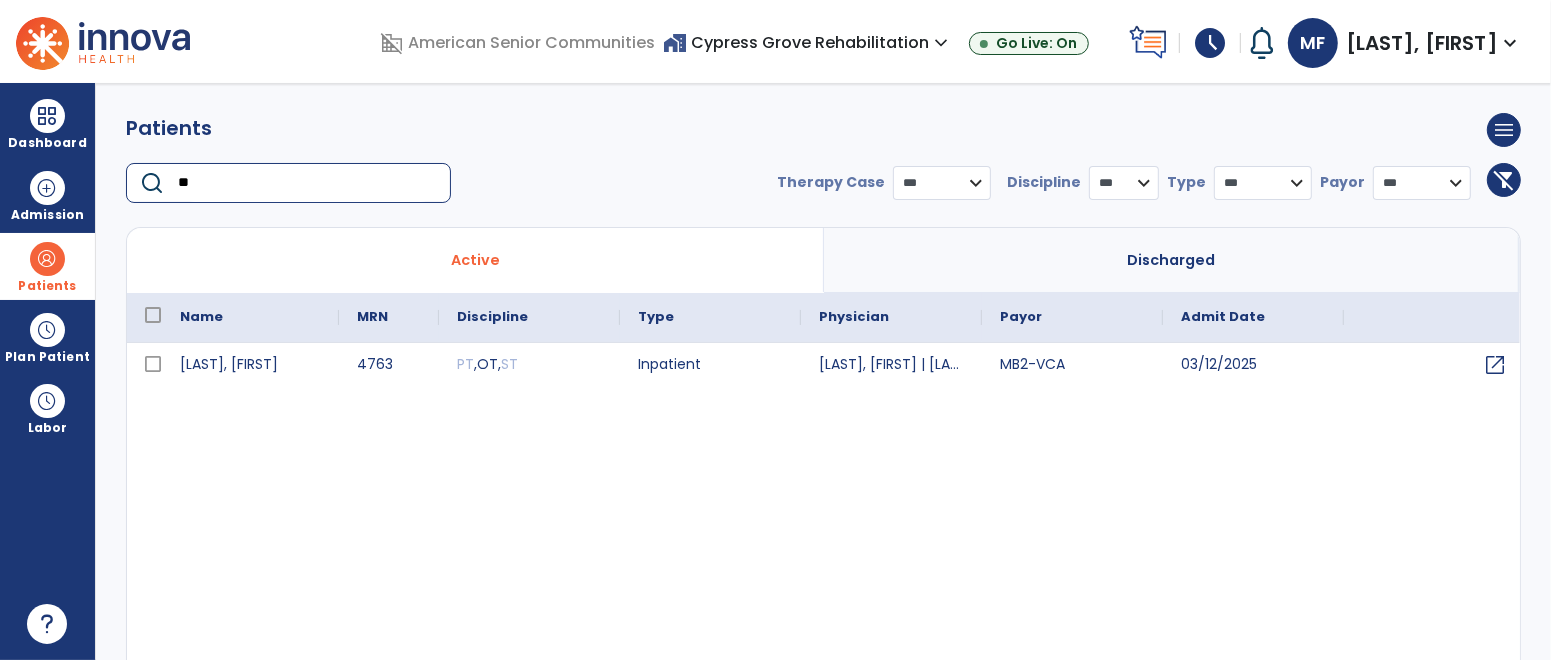 type on "*" 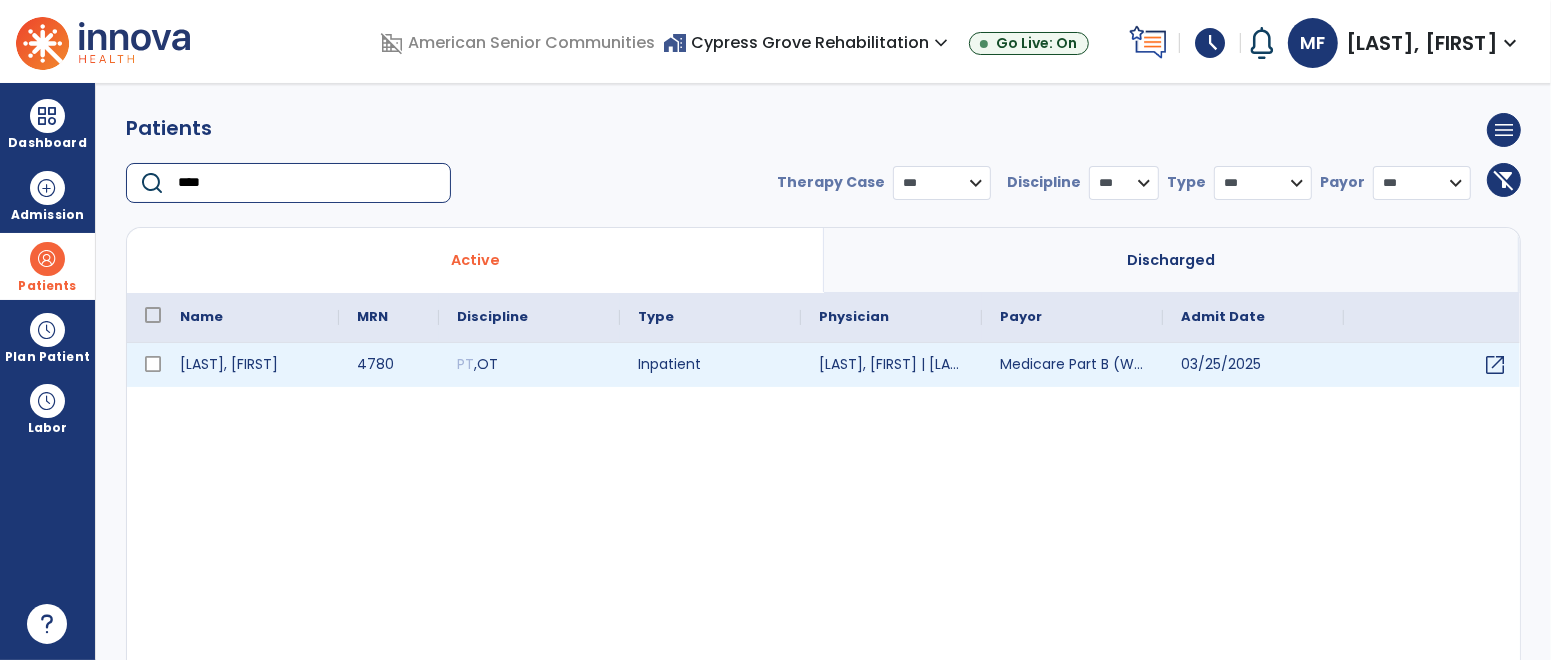 type on "****" 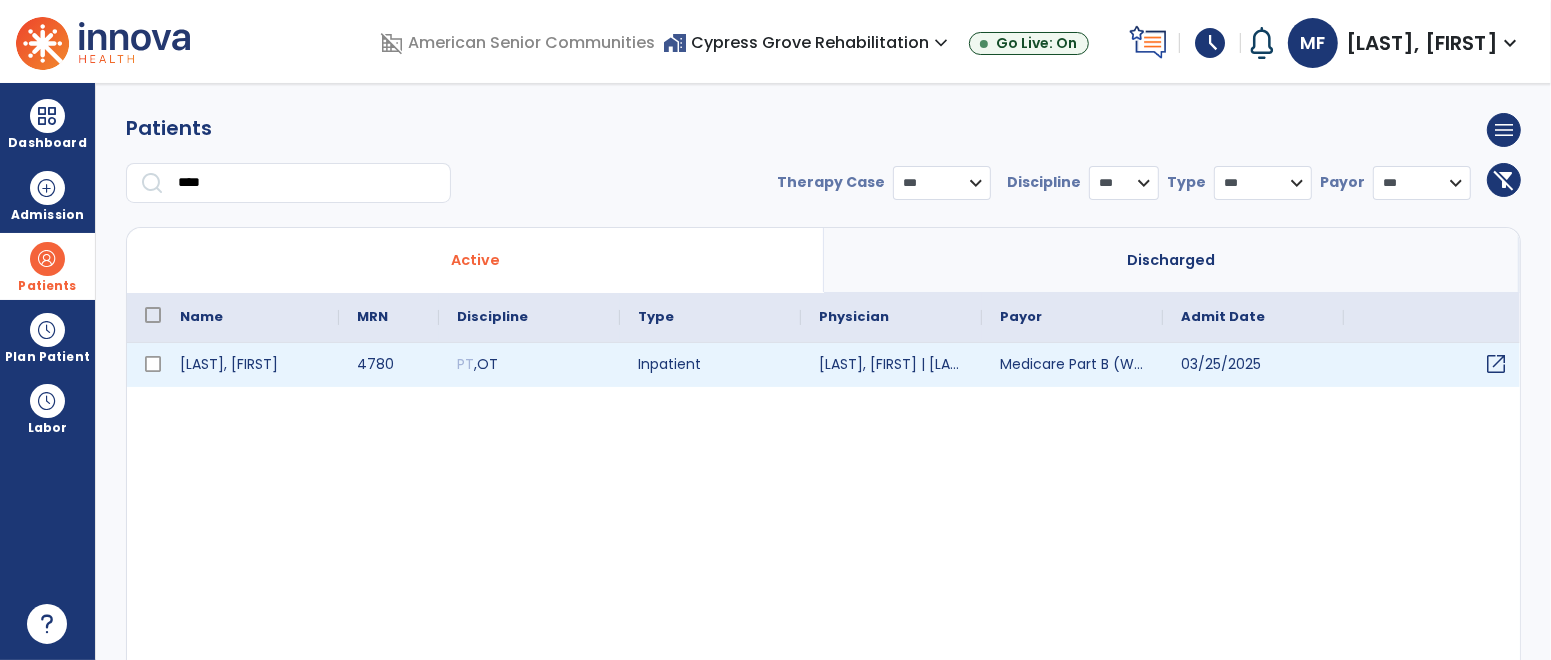 click on "open_in_new" at bounding box center [1496, 364] 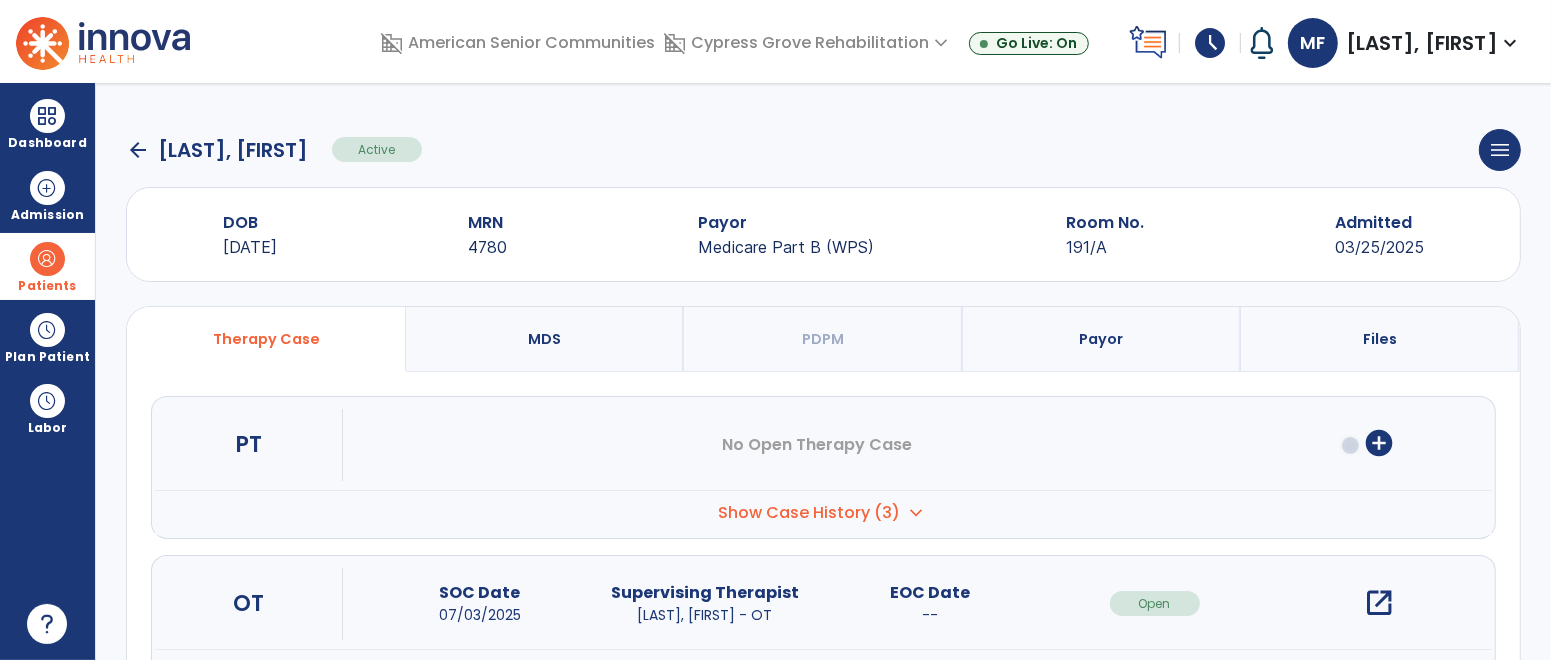 click on "open_in_new" at bounding box center (1380, 603) 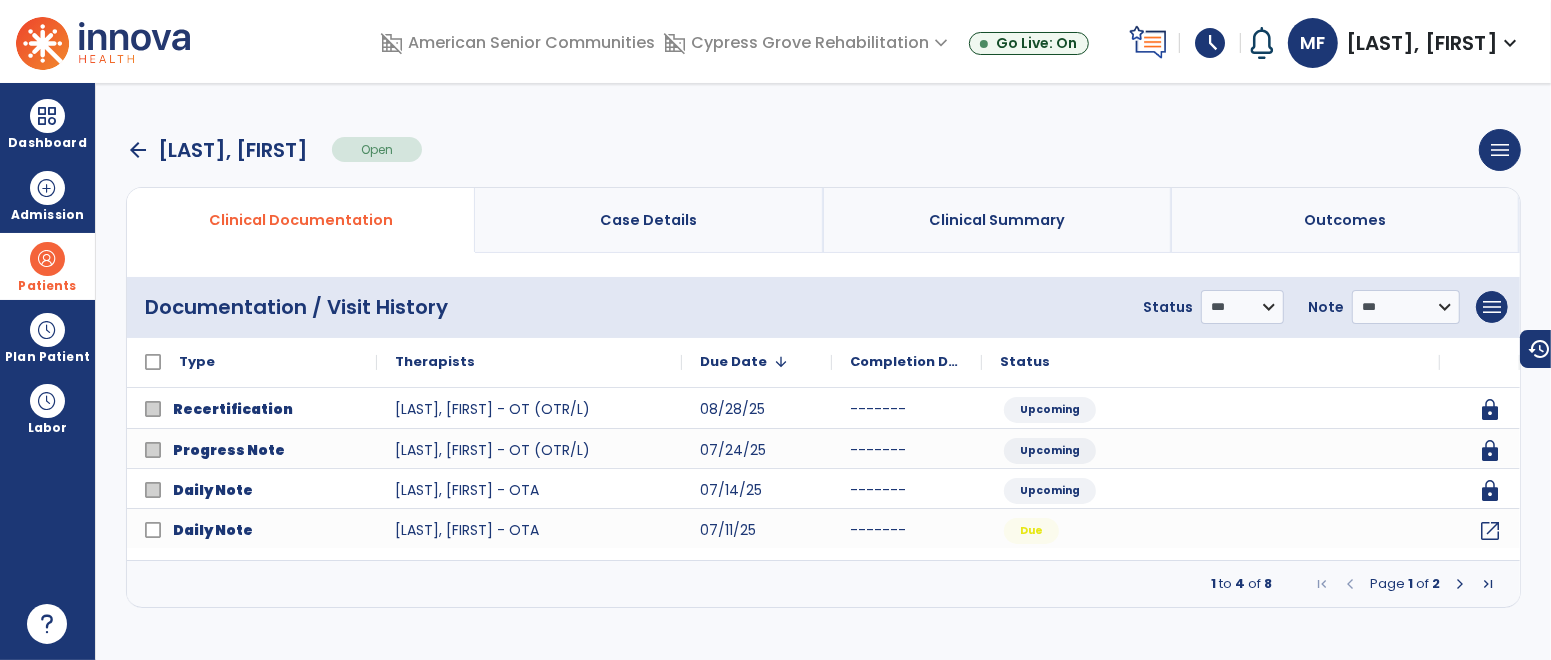 click at bounding box center (1460, 584) 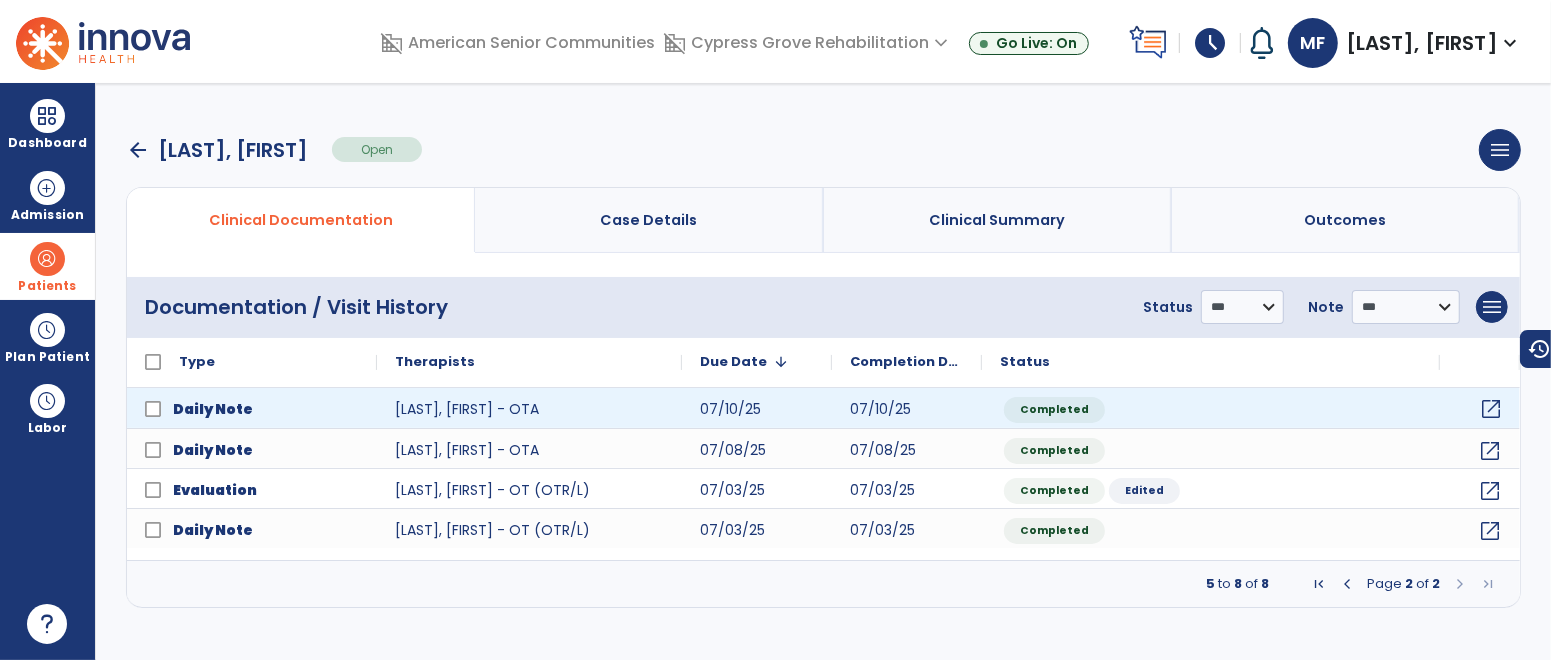 click on "open_in_new" 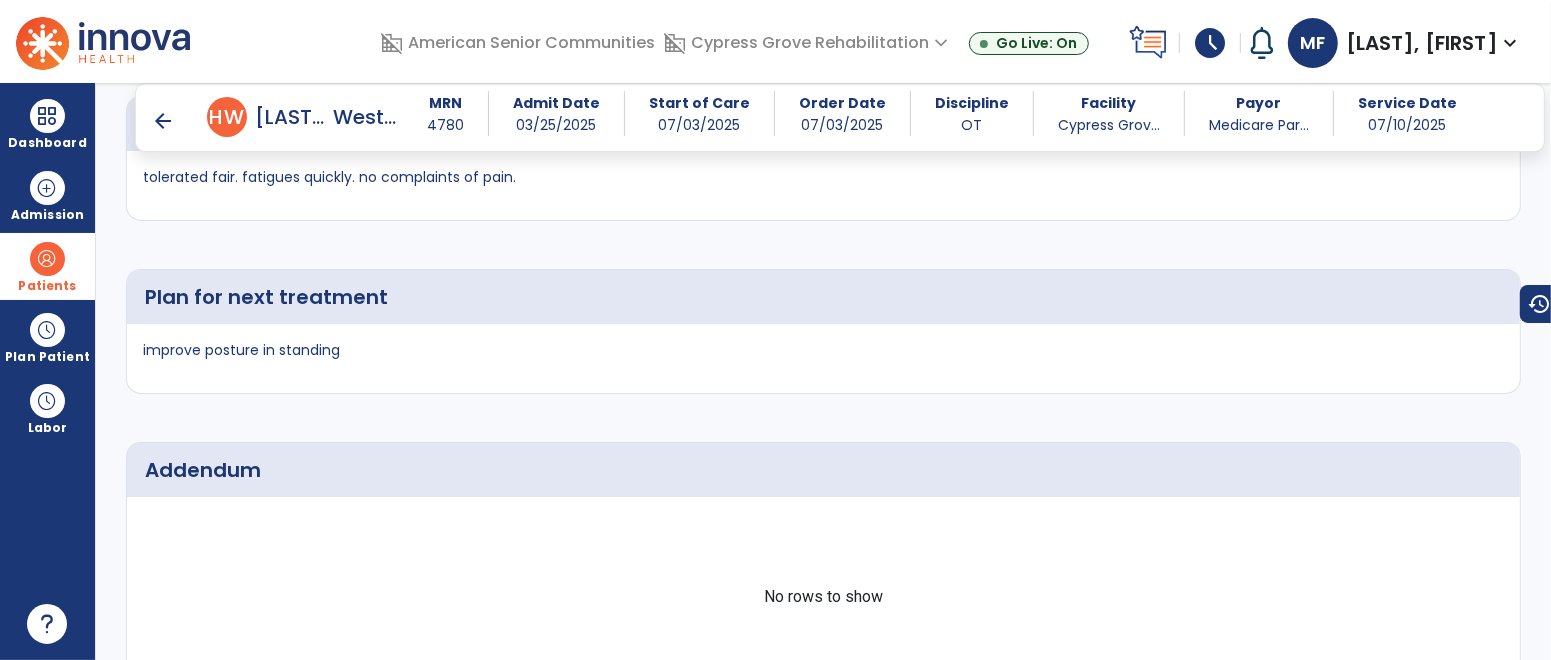 scroll, scrollTop: 3512, scrollLeft: 0, axis: vertical 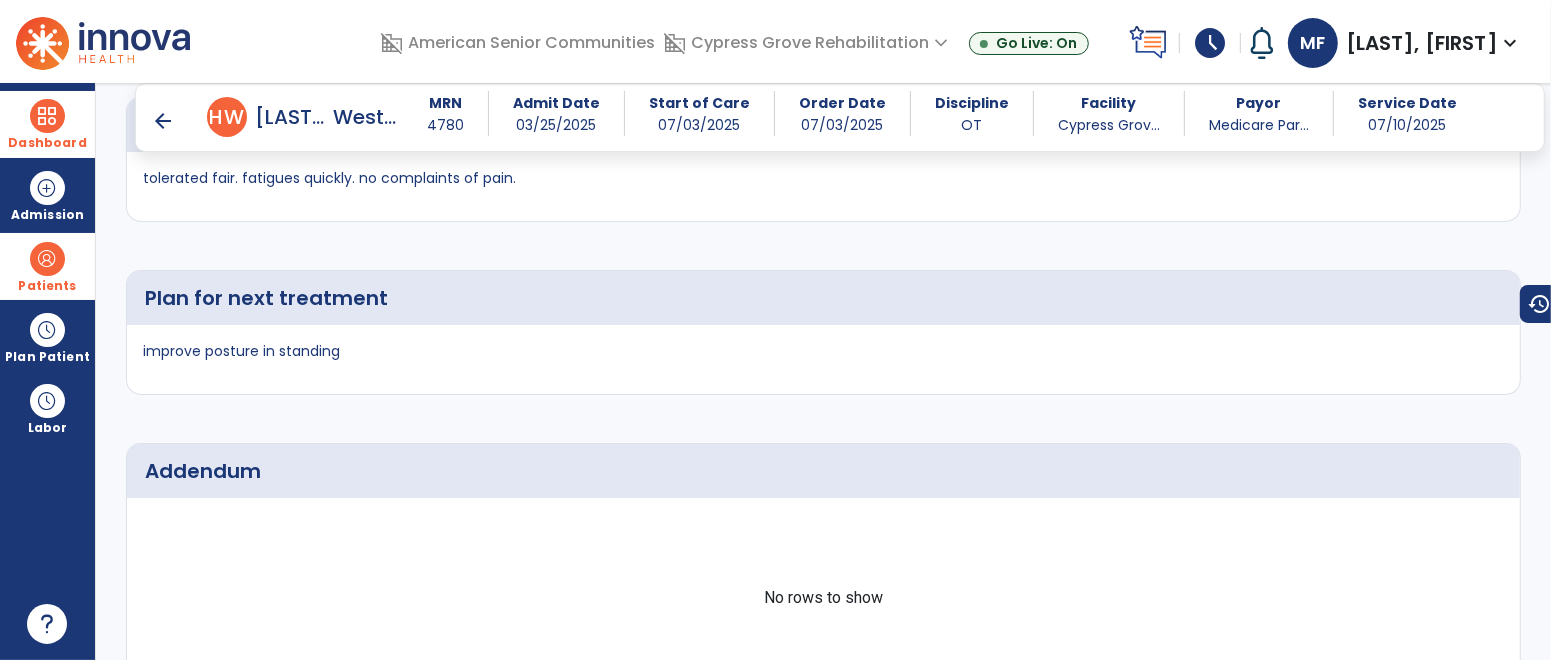 click at bounding box center [47, 116] 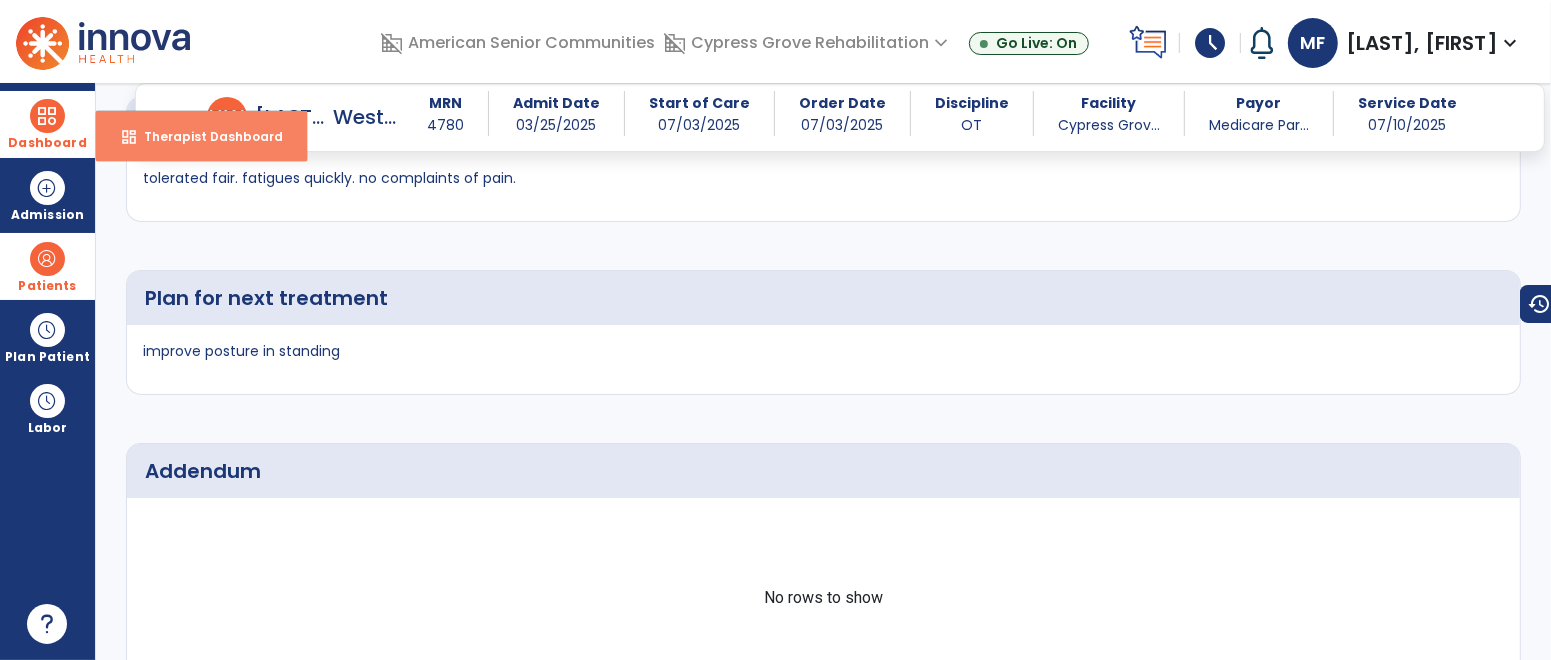 click on "Therapist Dashboard" at bounding box center (205, 136) 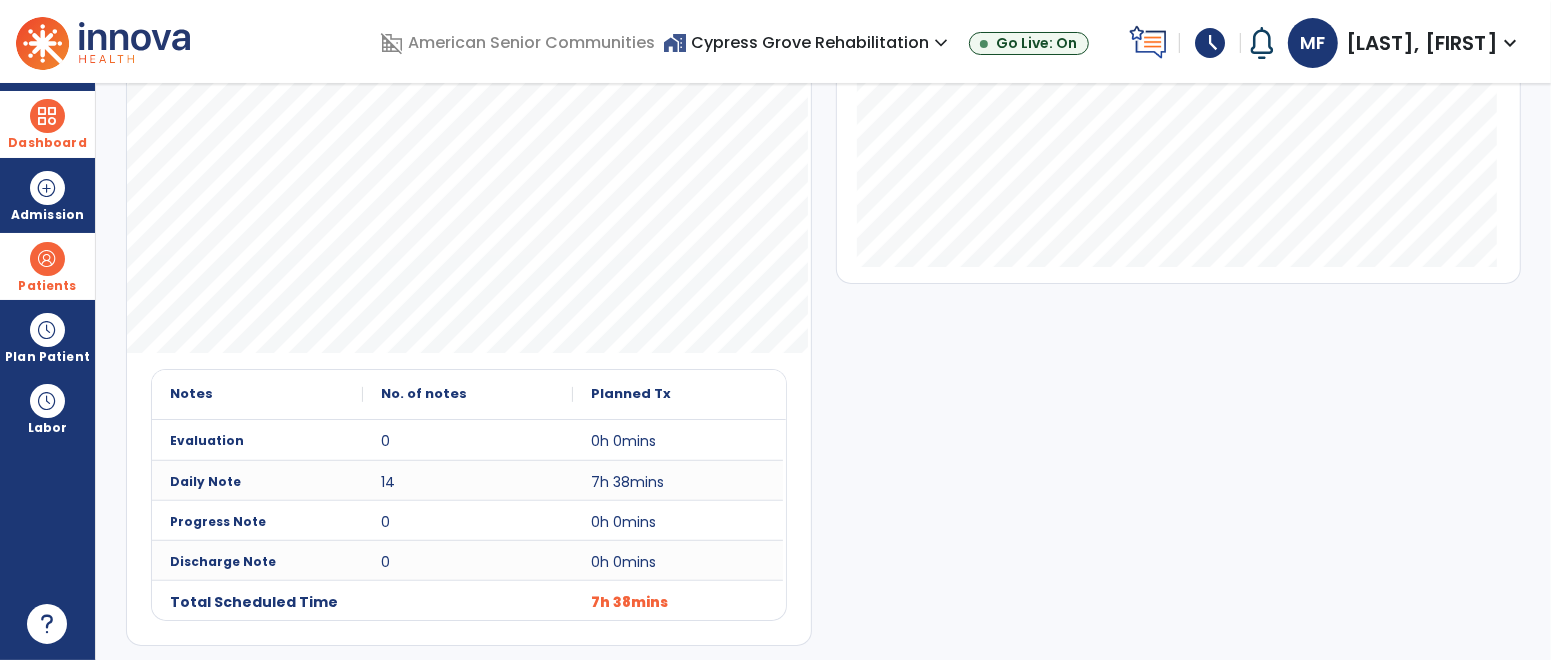 scroll, scrollTop: 0, scrollLeft: 0, axis: both 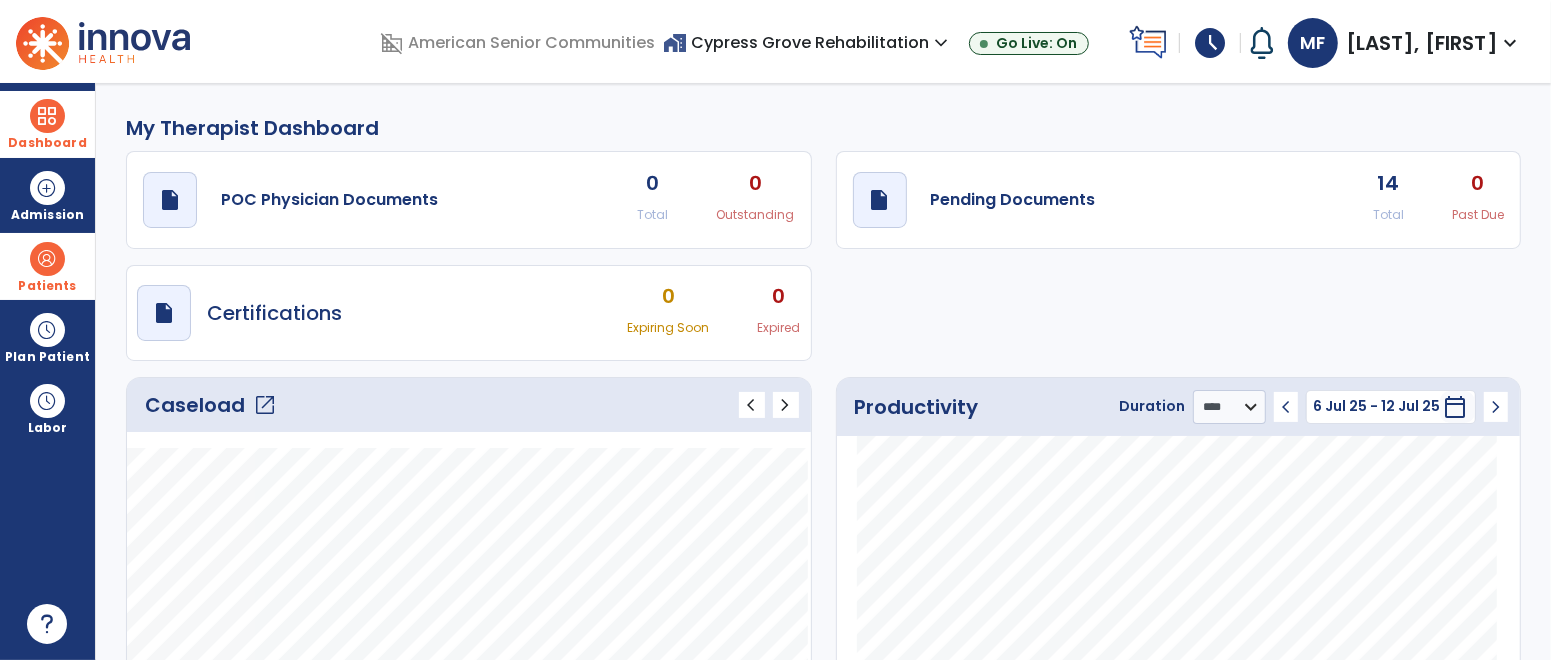 click on "open_in_new" 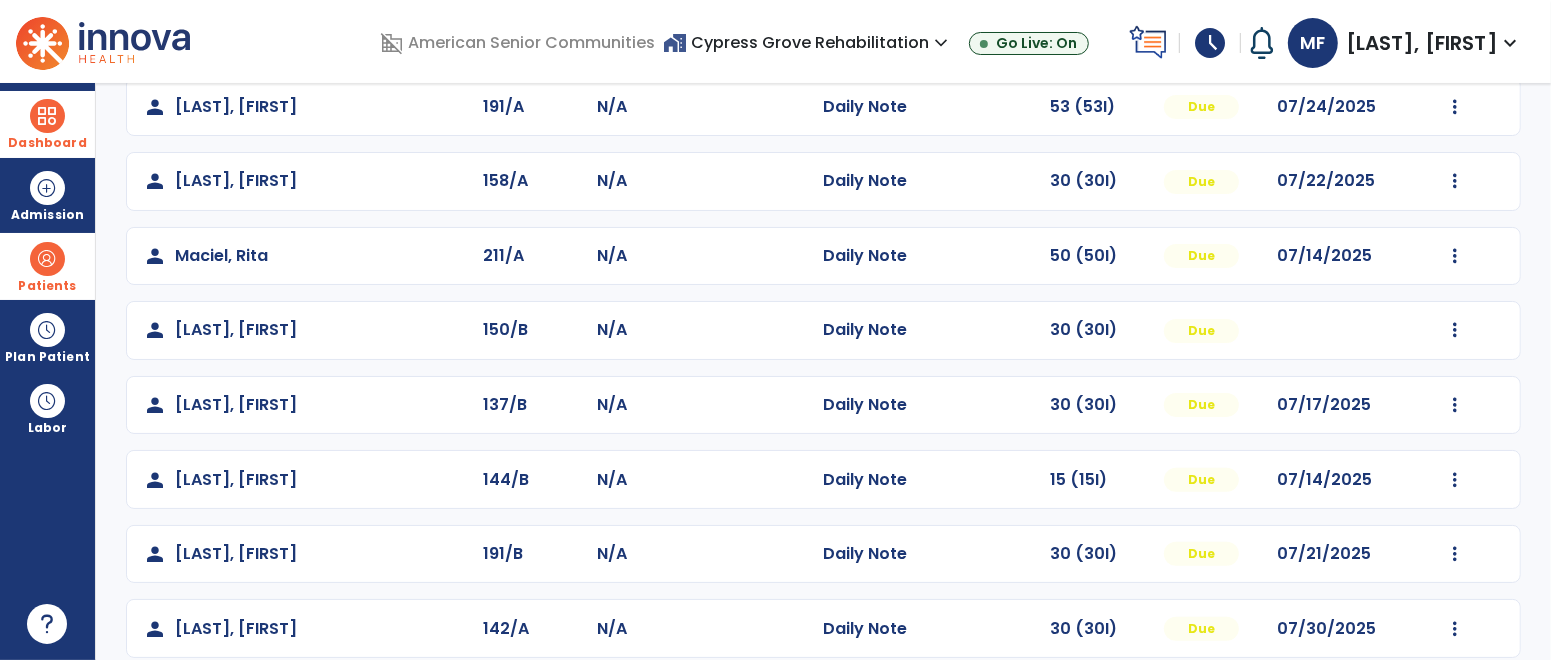 scroll, scrollTop: 422, scrollLeft: 0, axis: vertical 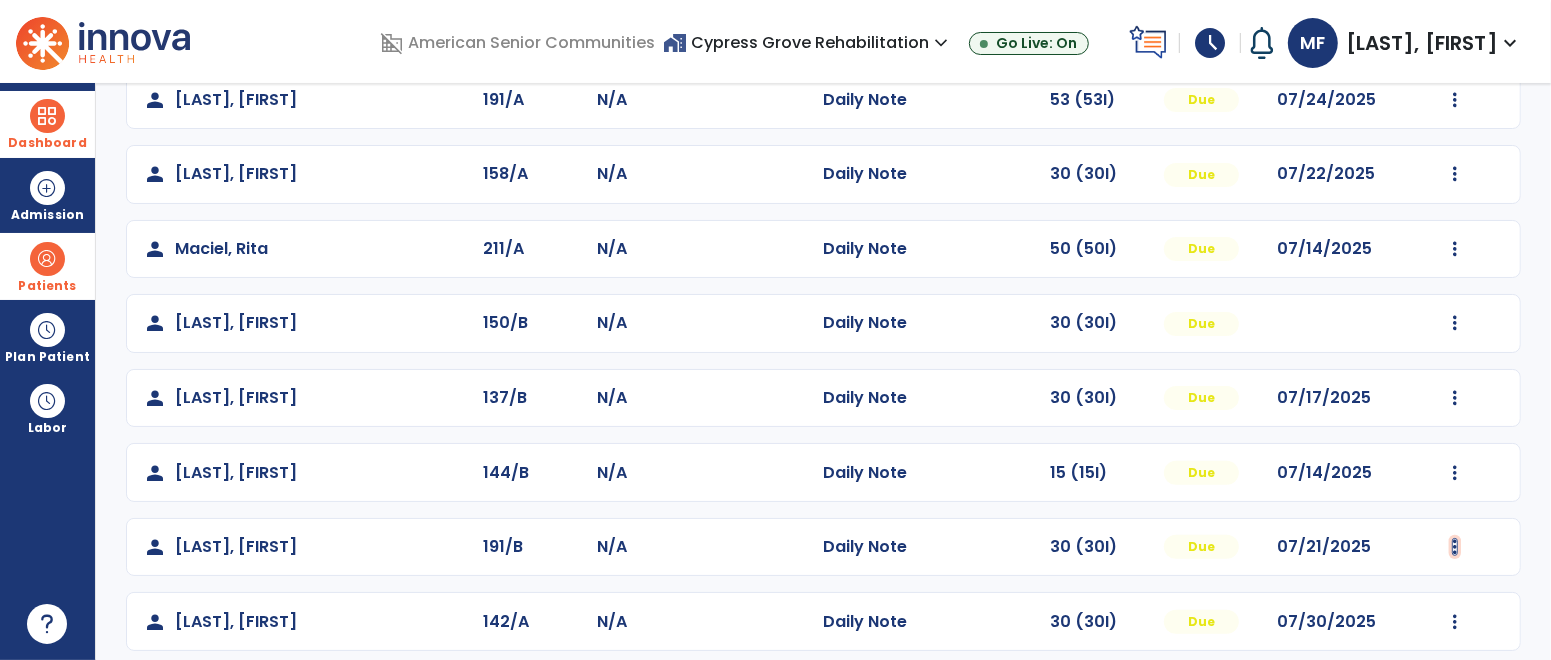 click at bounding box center (1455, -124) 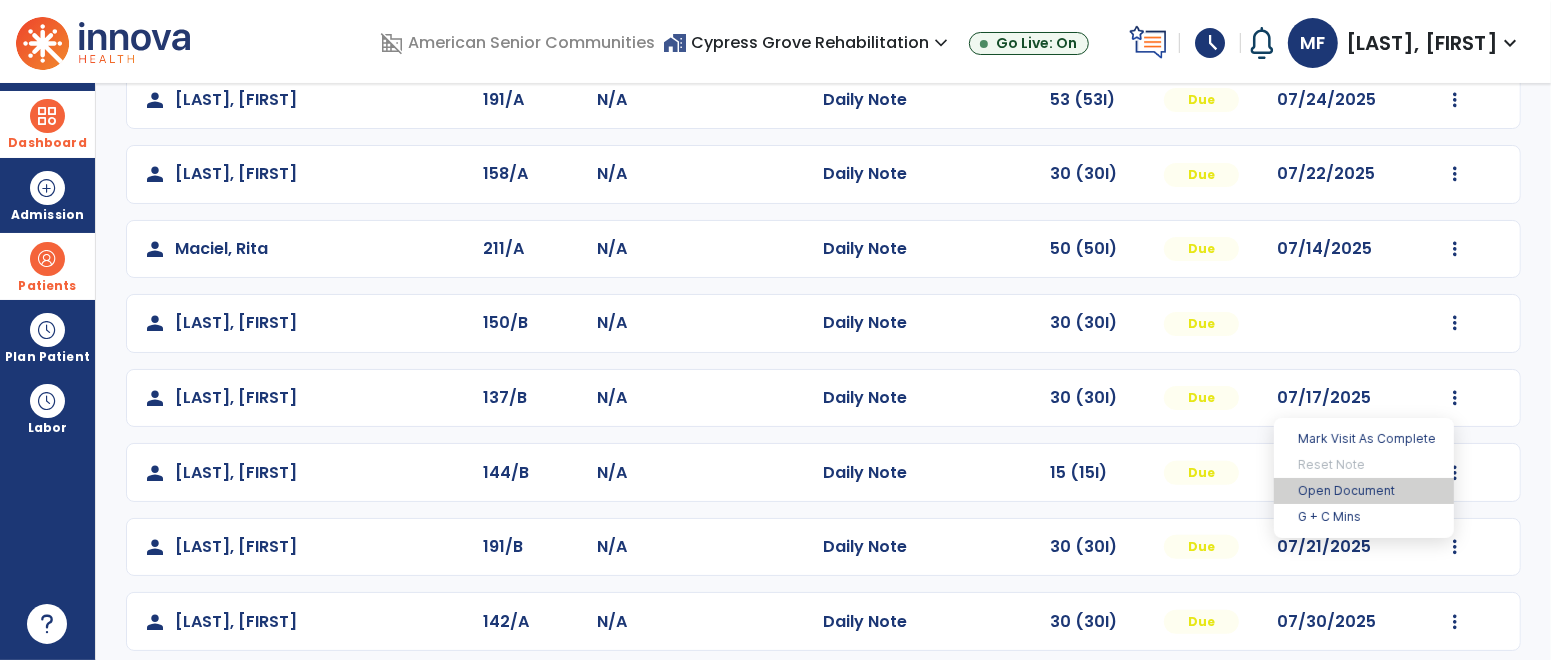 click on "Open Document" at bounding box center [1364, 491] 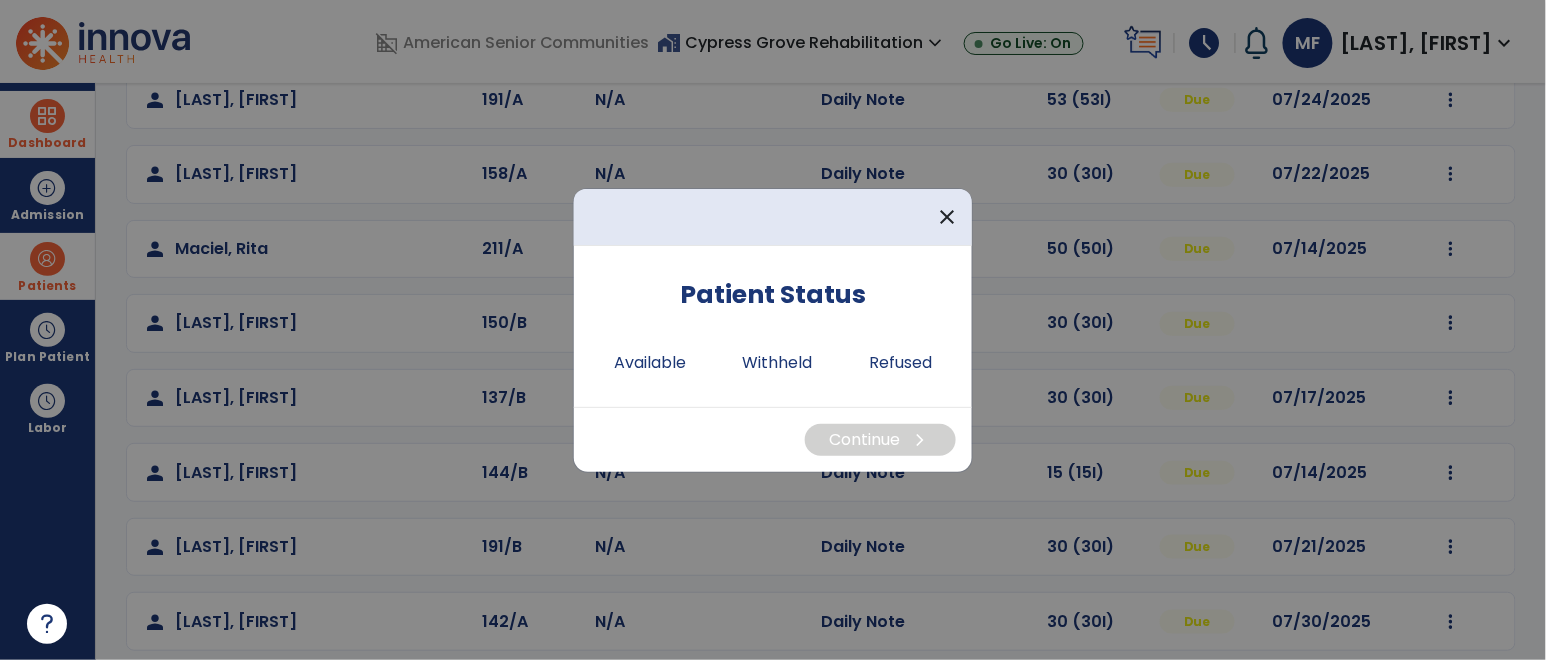 click on "Patient Status  Available   Withheld   Refused" at bounding box center (773, 326) 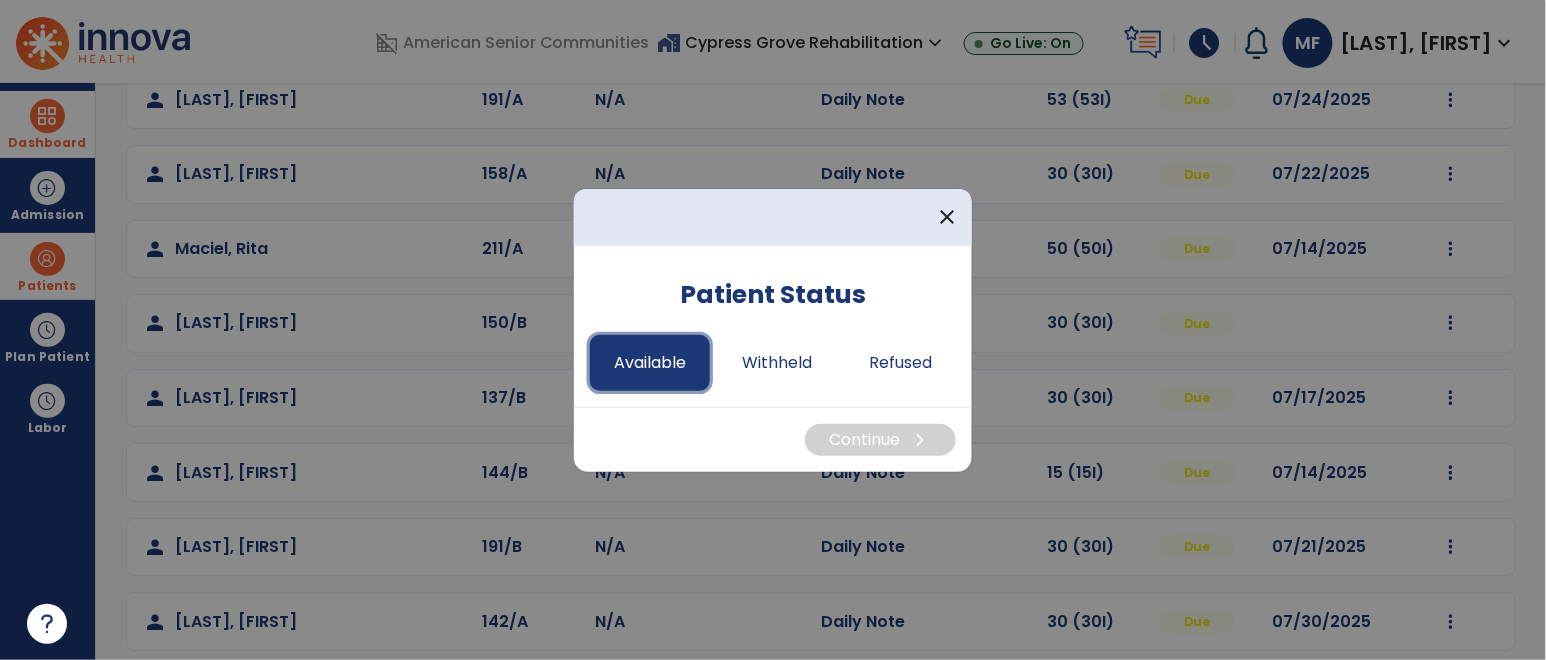 click on "Available" at bounding box center [650, 363] 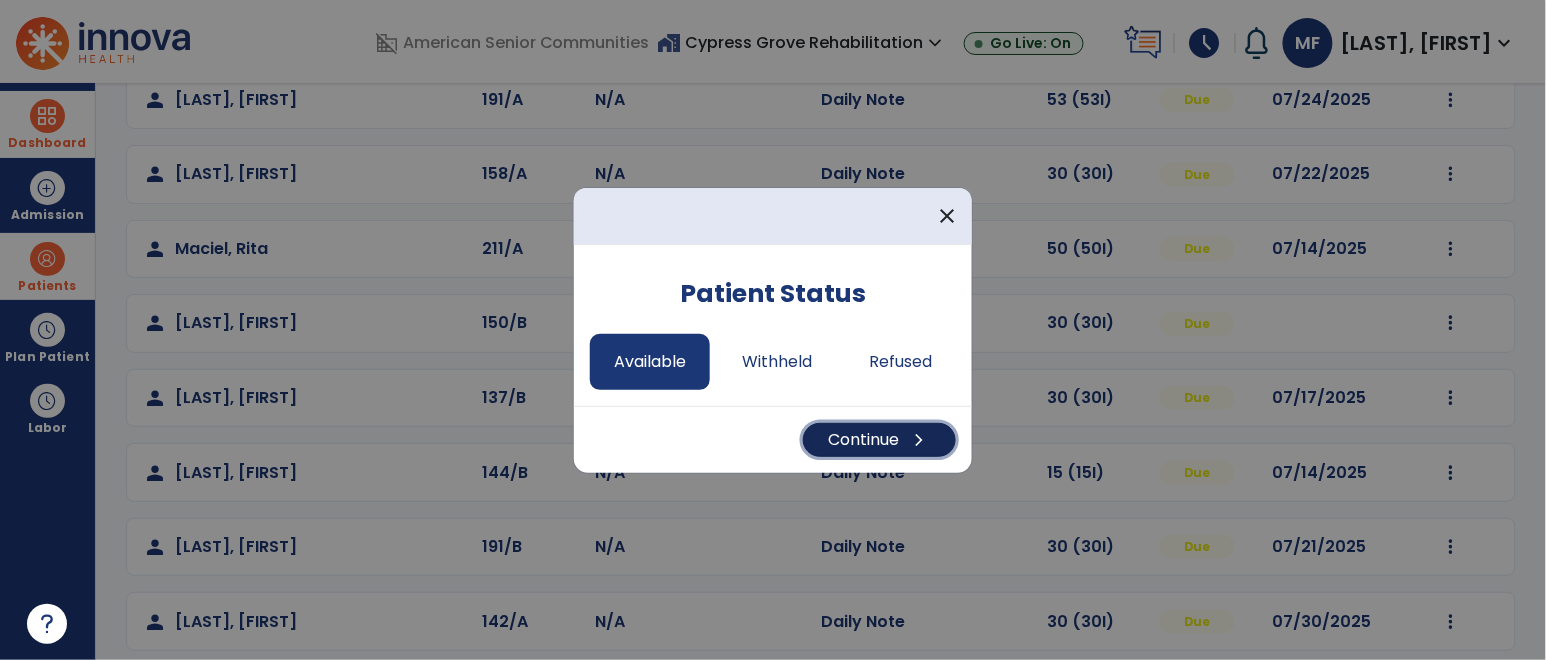 click on "Continue   chevron_right" at bounding box center [879, 440] 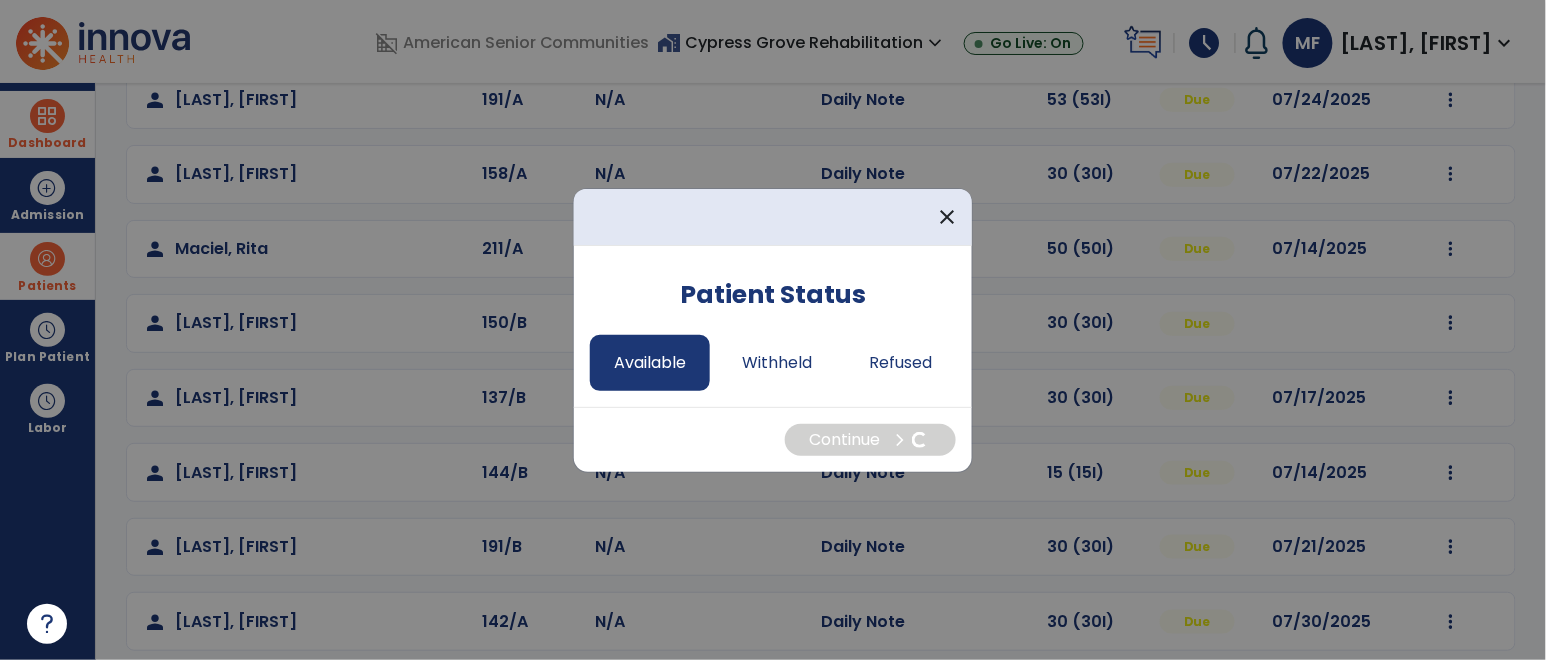 select on "*" 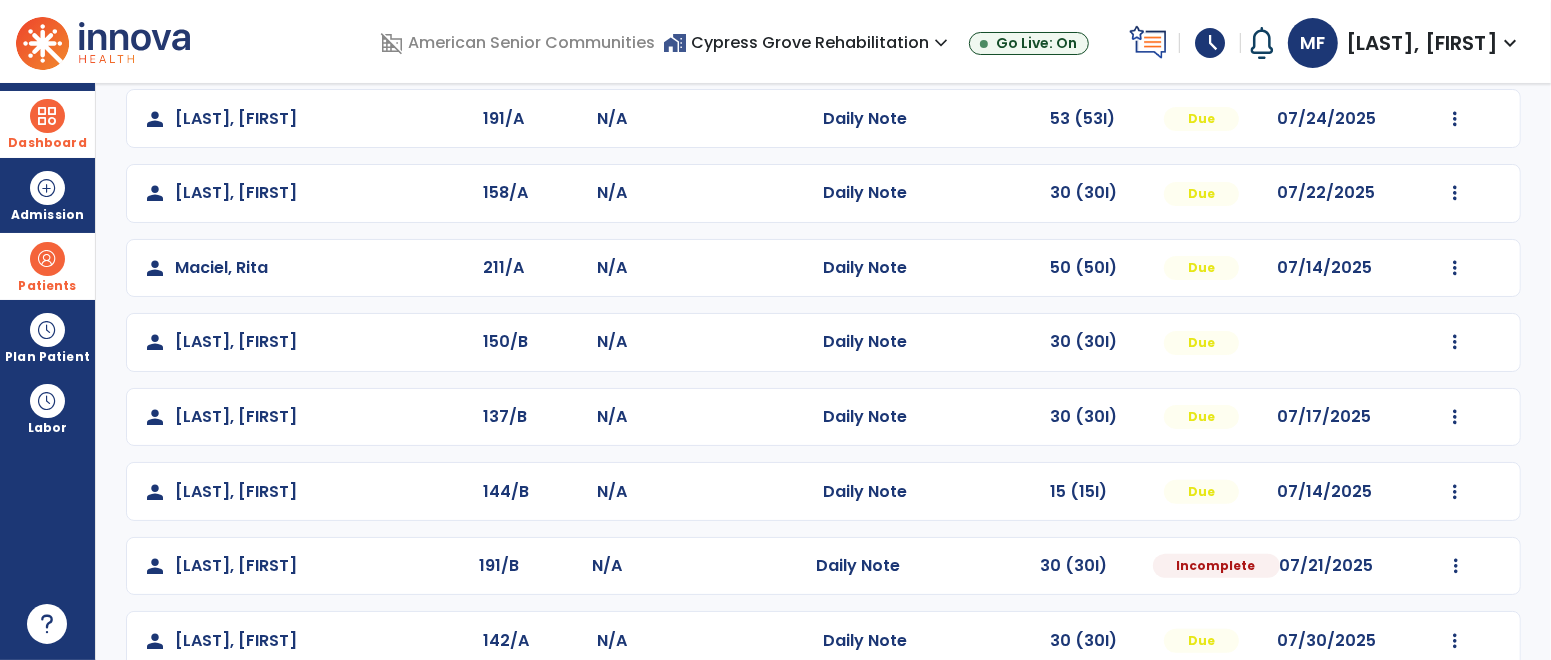 scroll, scrollTop: 397, scrollLeft: 0, axis: vertical 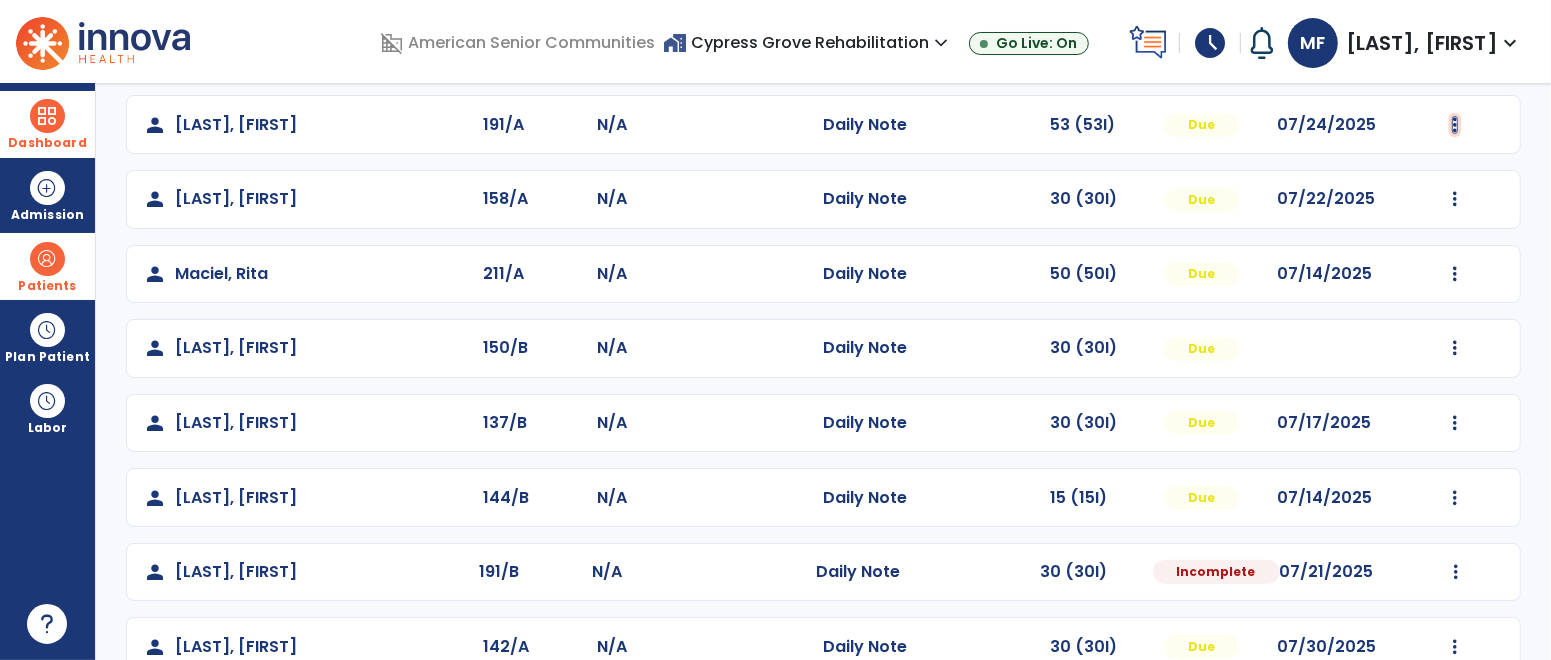 click at bounding box center (1455, -99) 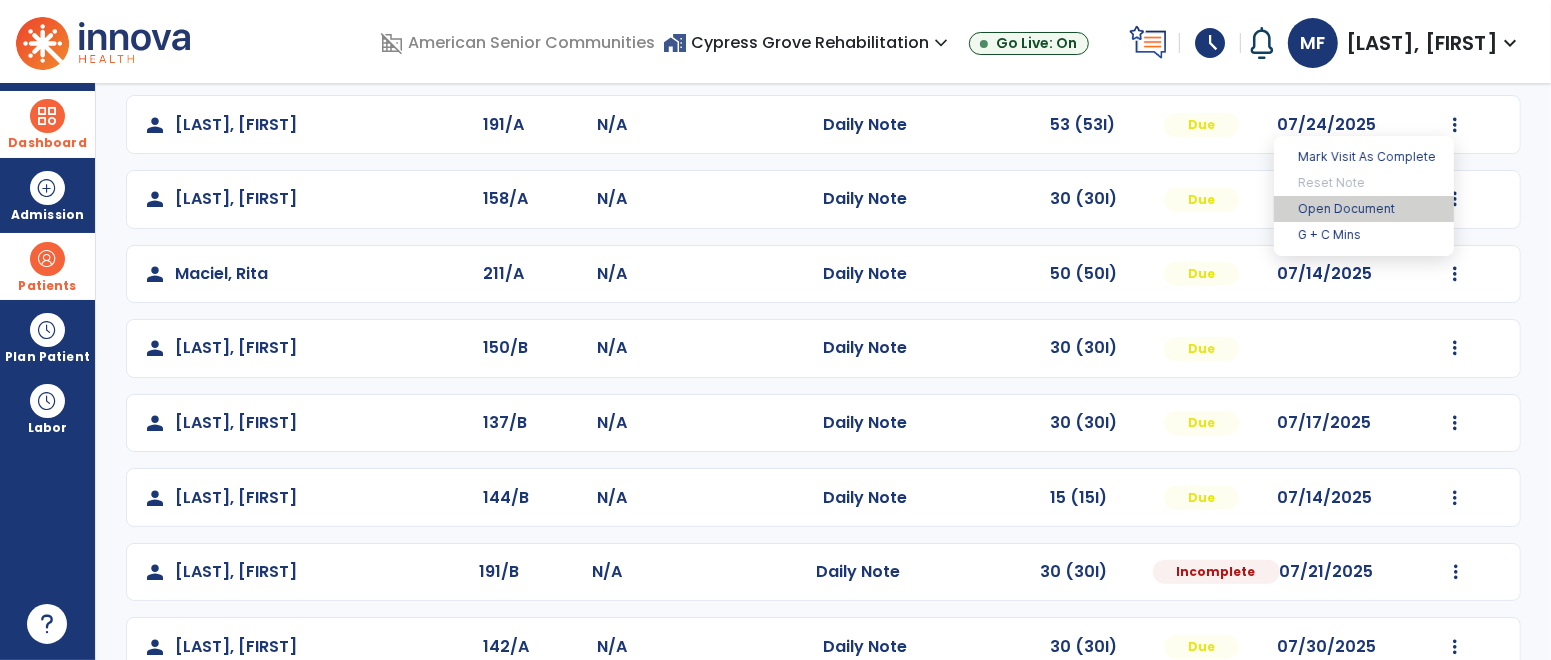 click on "Open Document" at bounding box center [1364, 209] 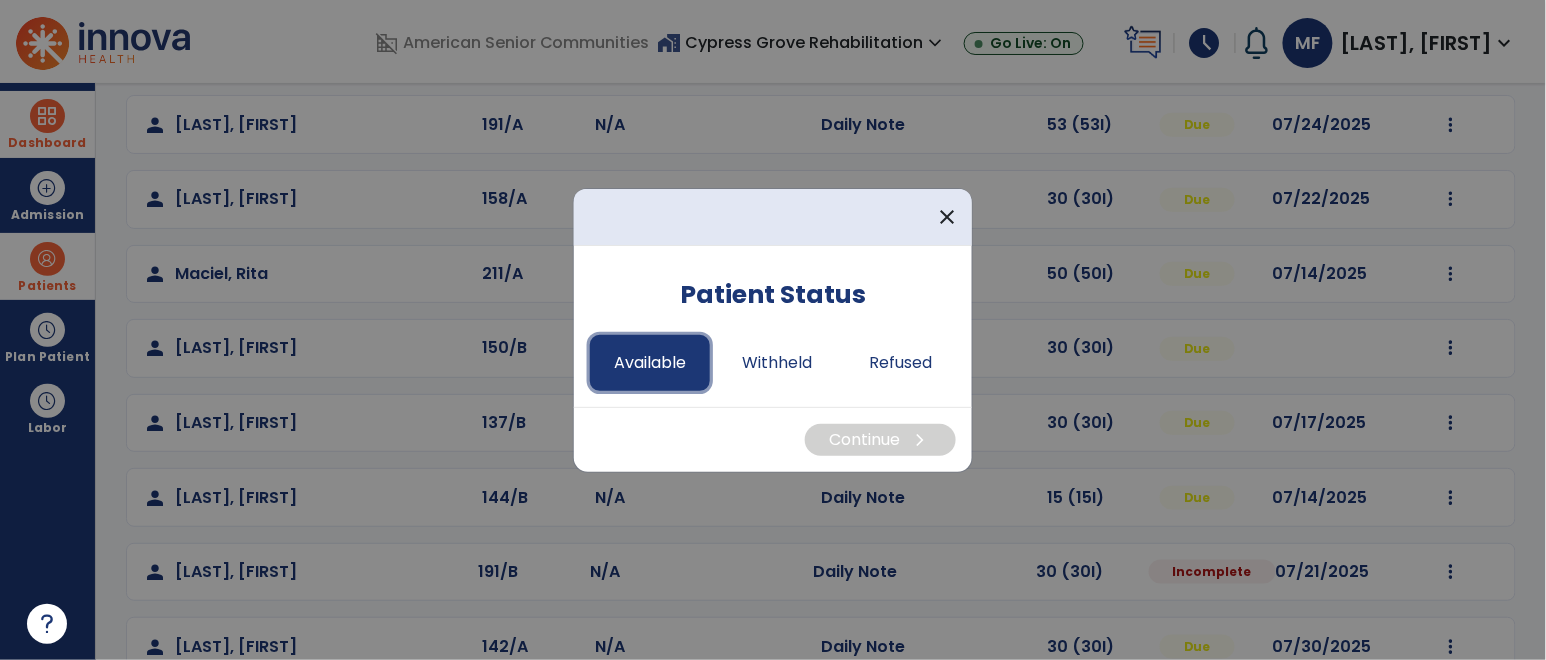 click on "Available" at bounding box center [650, 363] 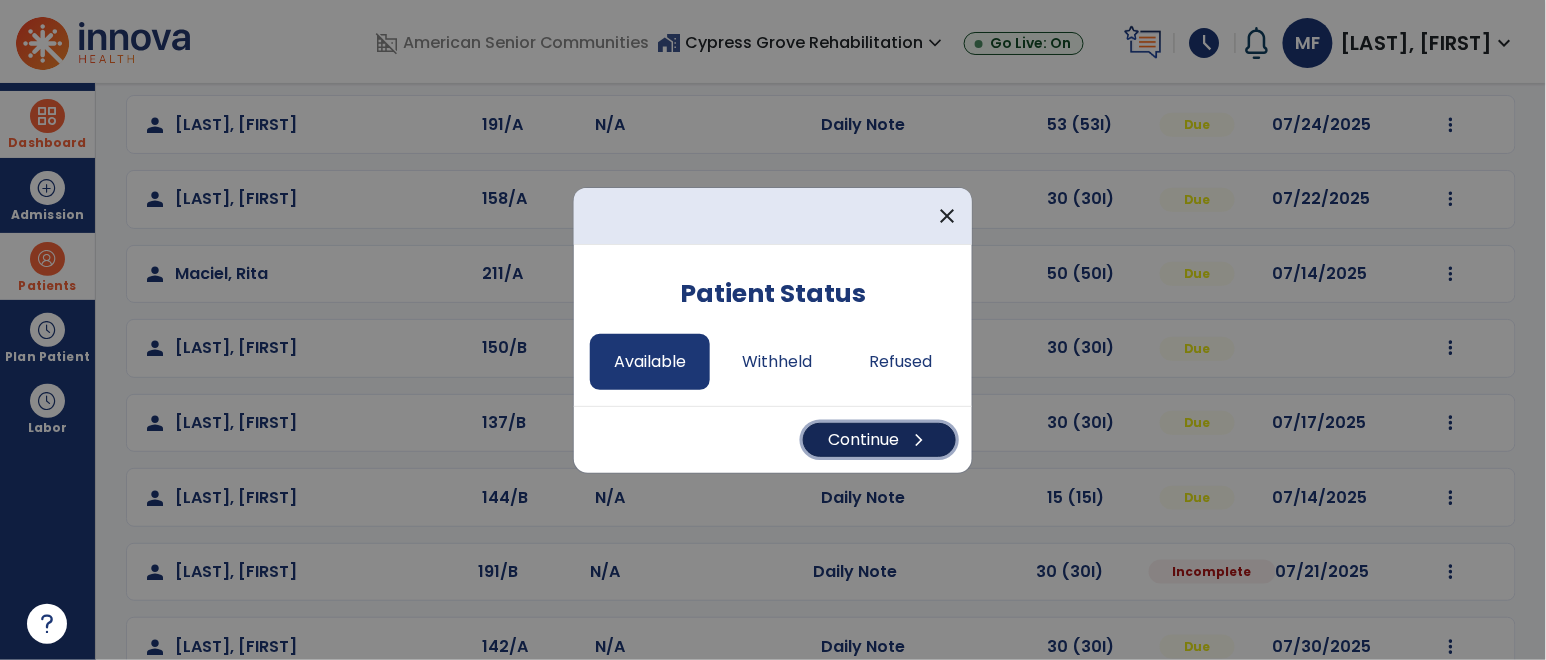 click on "Continue   chevron_right" at bounding box center [879, 440] 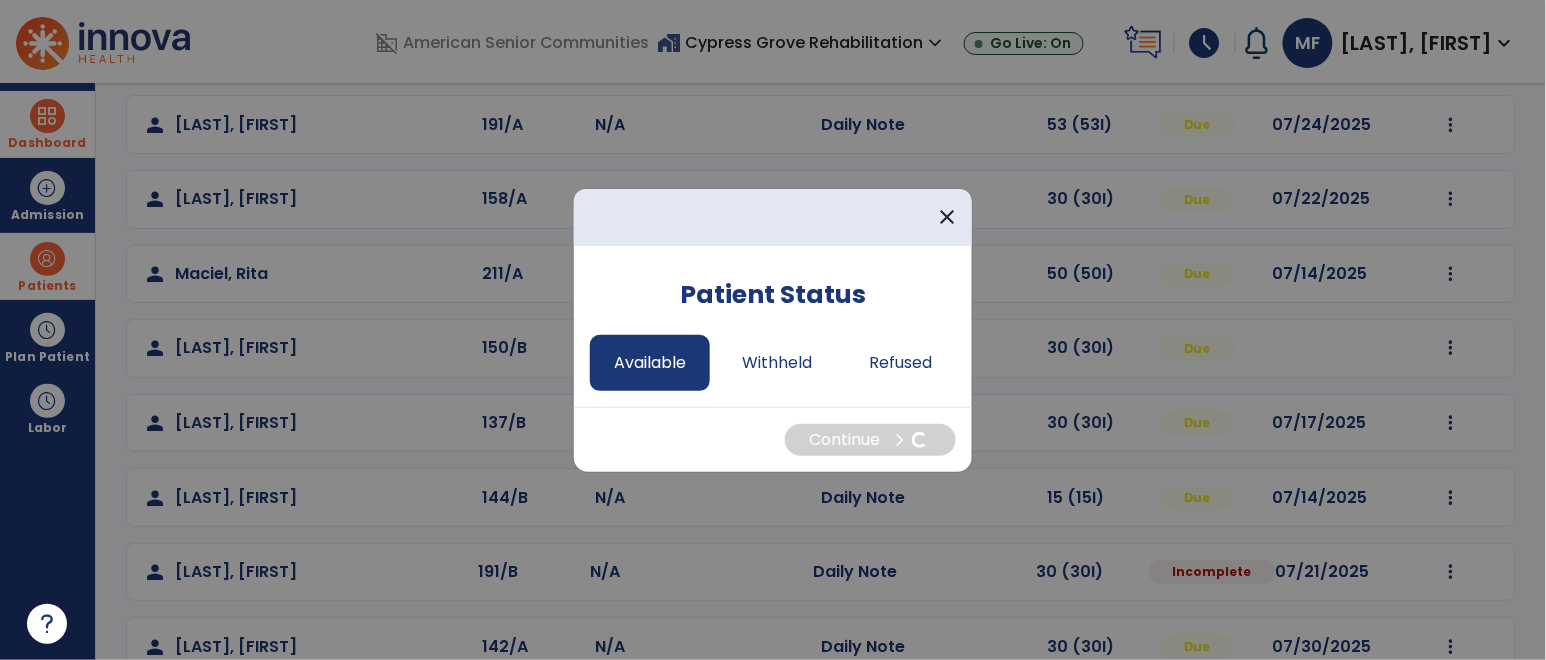 select on "*" 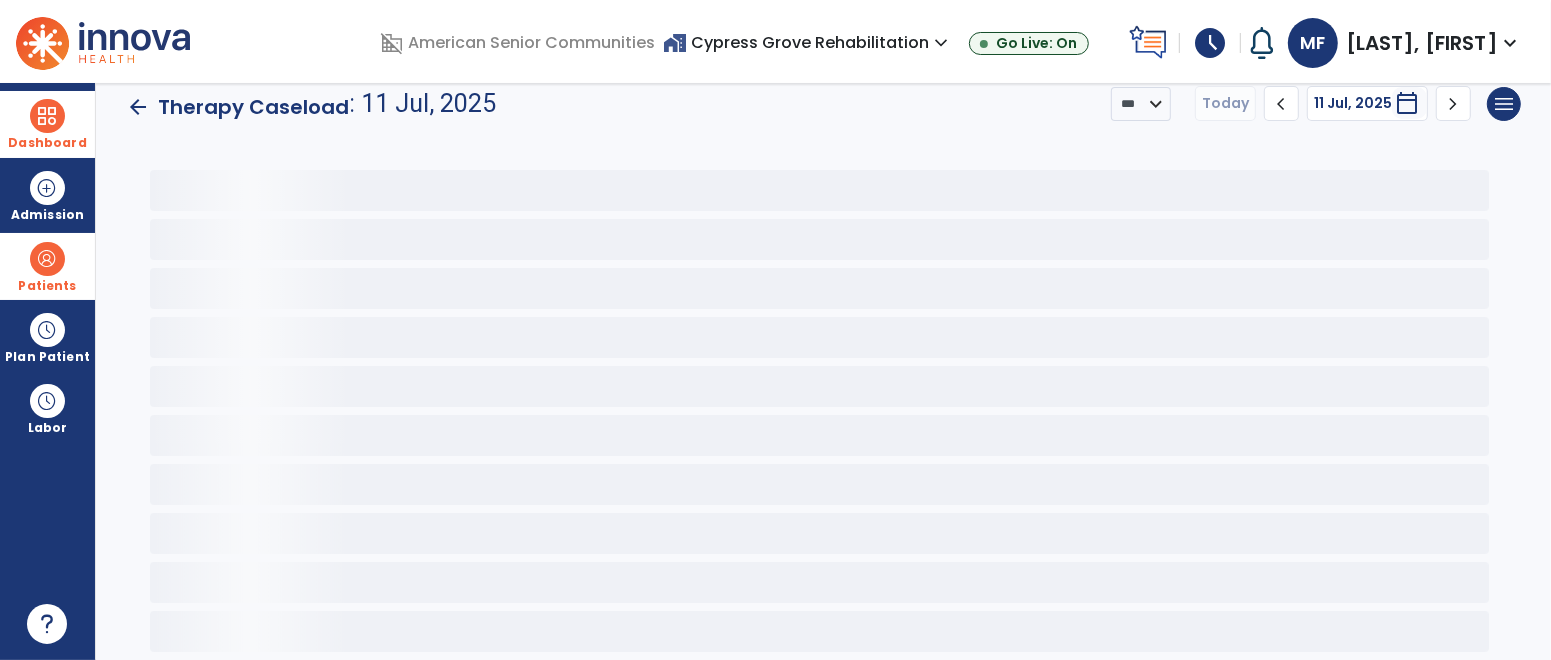 scroll, scrollTop: 36, scrollLeft: 0, axis: vertical 